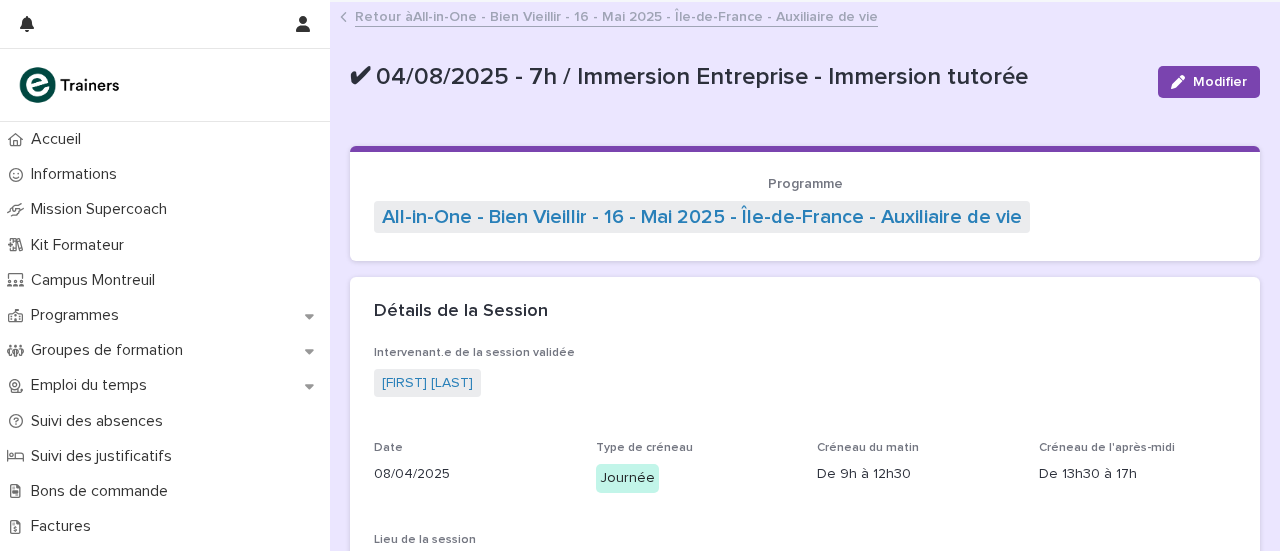 scroll, scrollTop: 0, scrollLeft: 0, axis: both 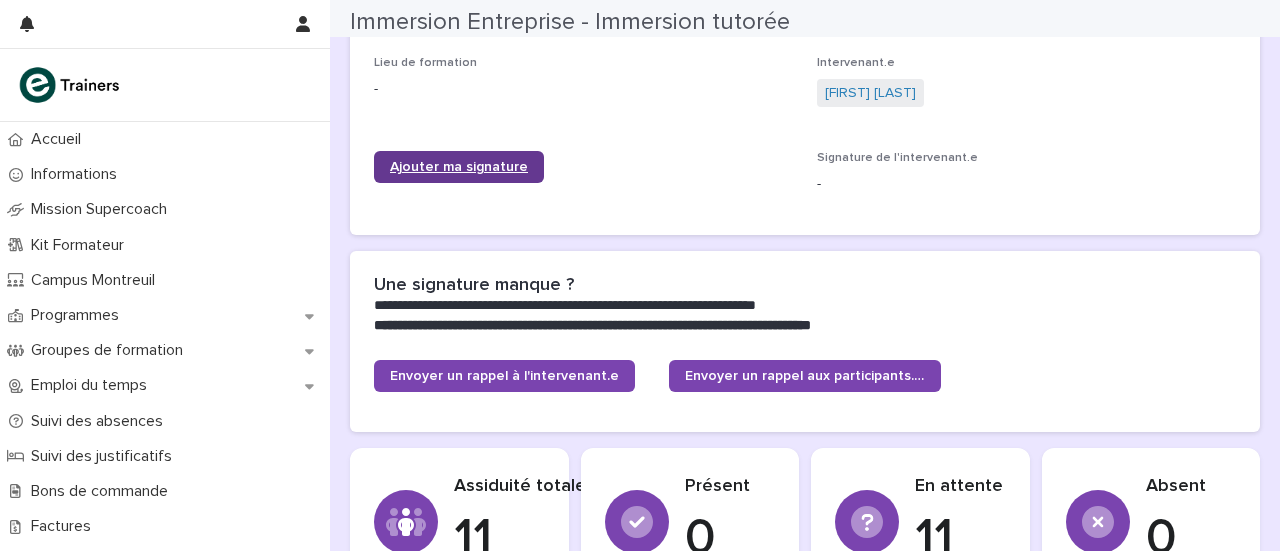 click on "Ajouter ma signature" at bounding box center [459, 167] 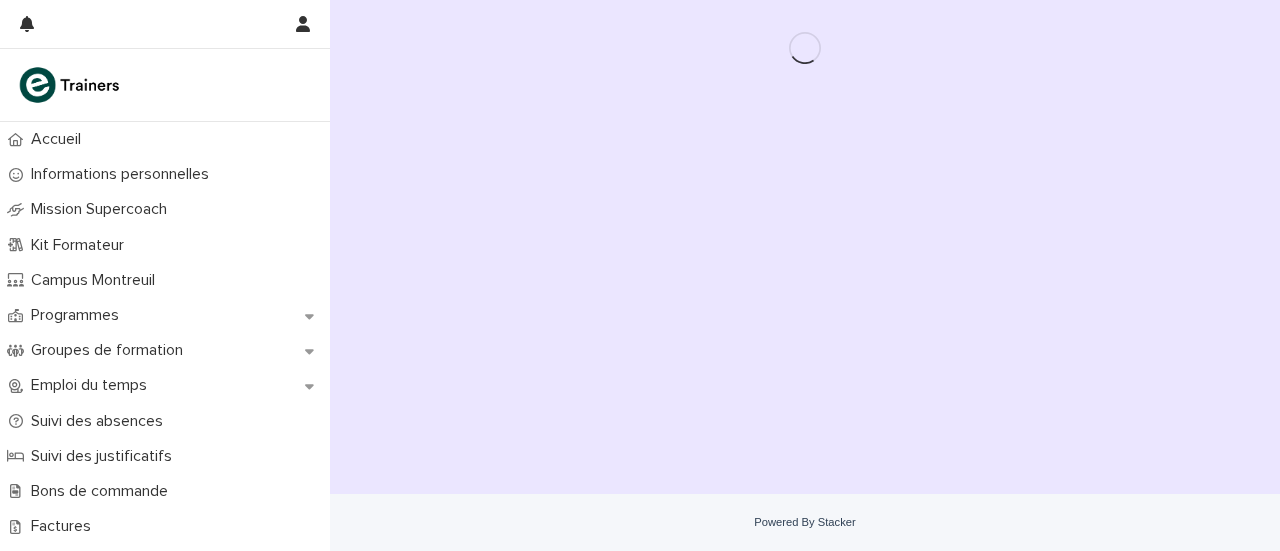 scroll, scrollTop: 0, scrollLeft: 0, axis: both 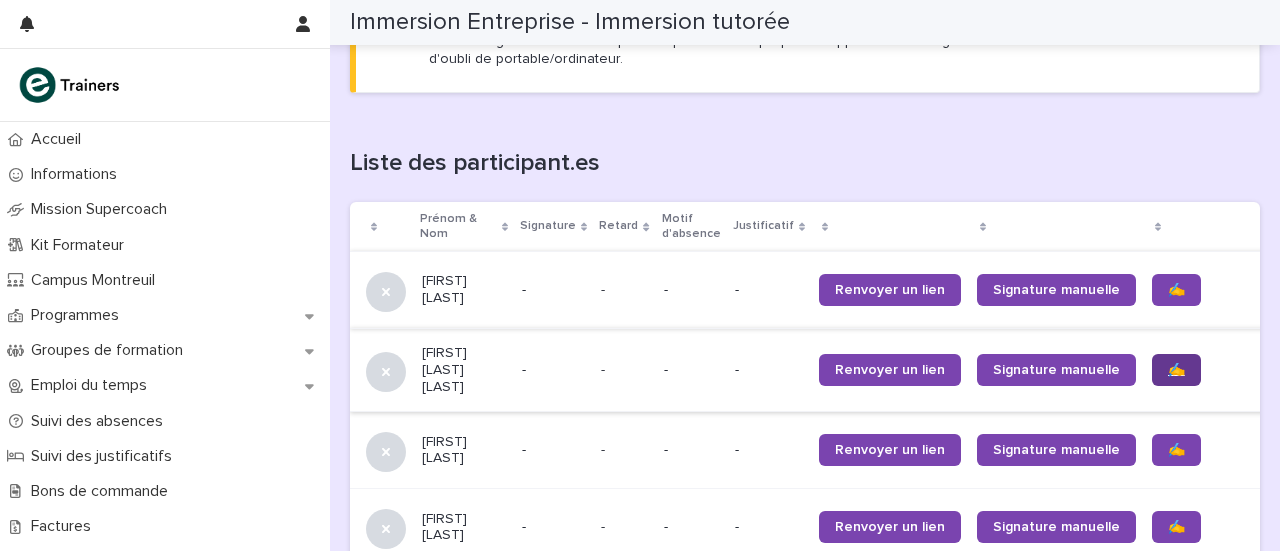 click on "✍️" at bounding box center (1176, 370) 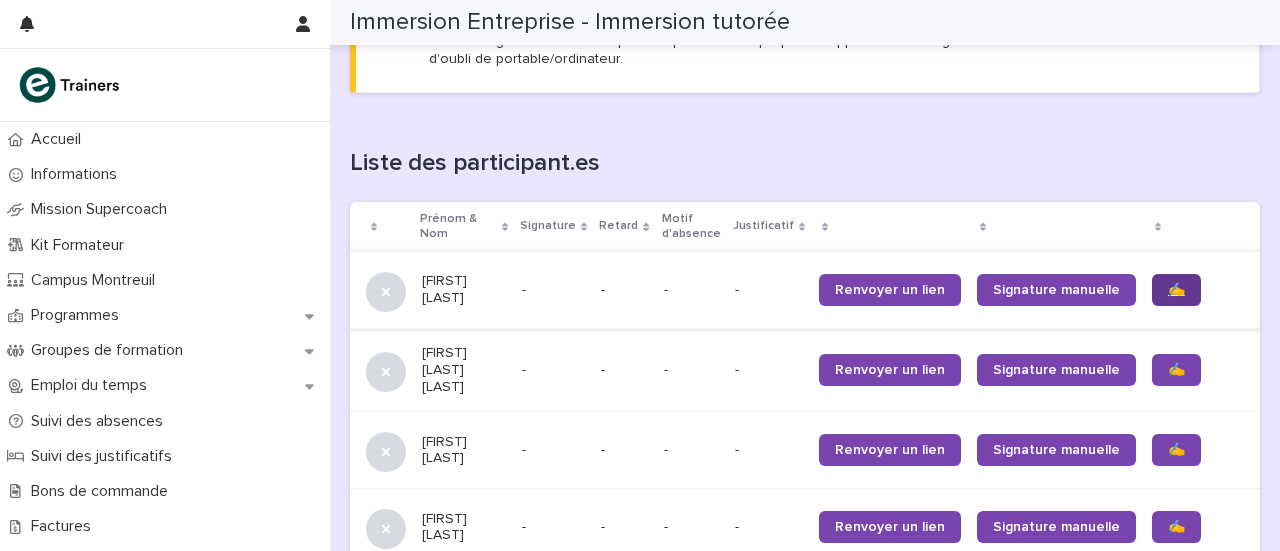 click on "✍️" at bounding box center (1176, 290) 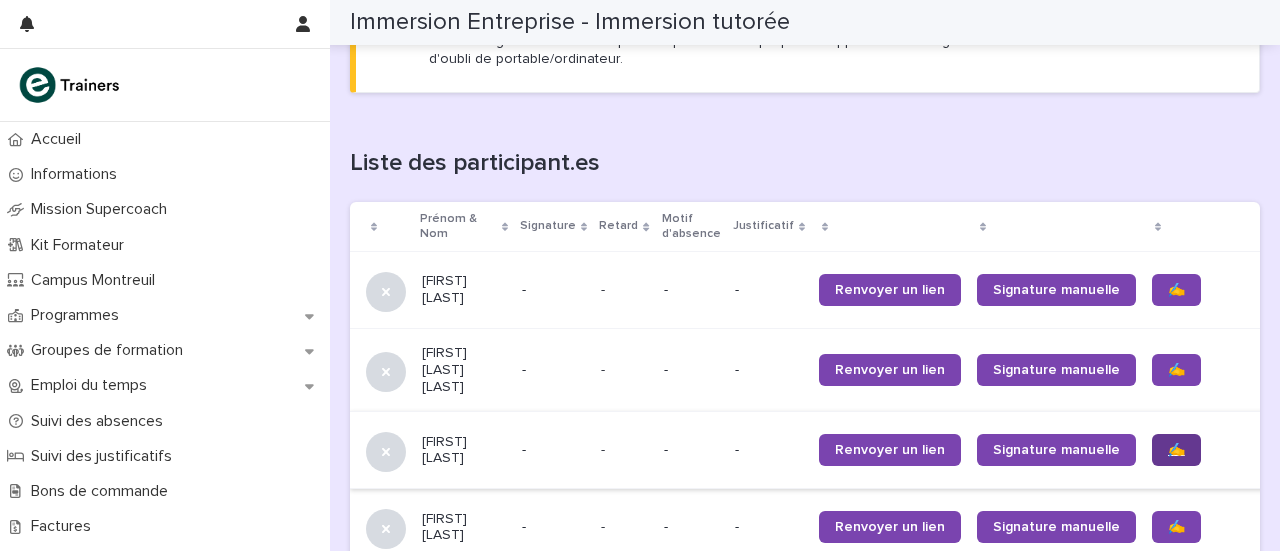 click on "✍️" at bounding box center [1176, 450] 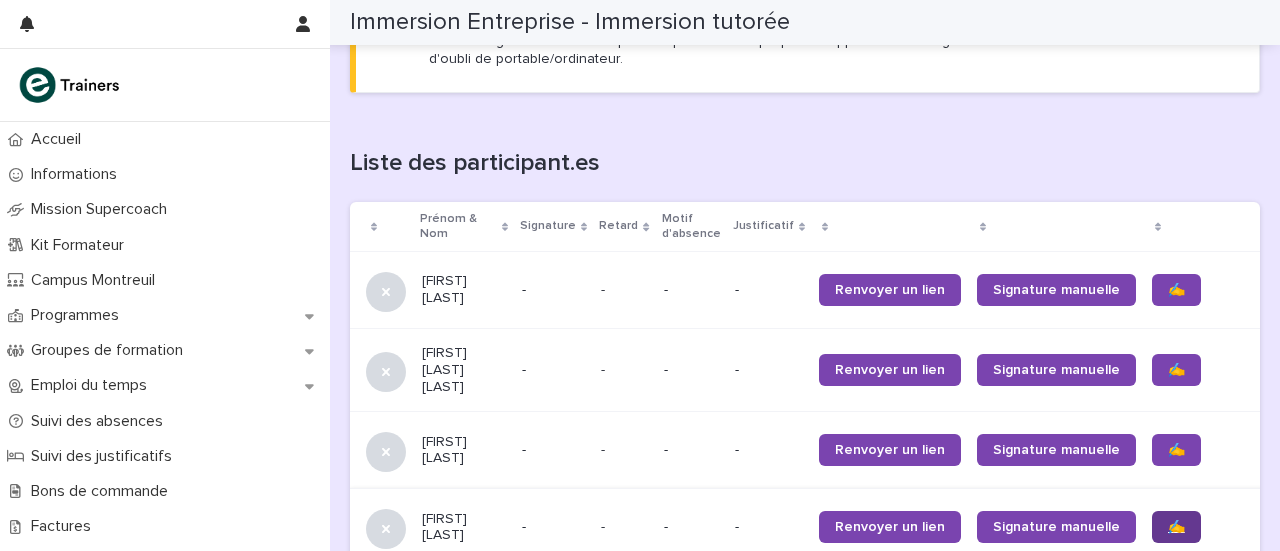 click on "✍️" at bounding box center [1176, 527] 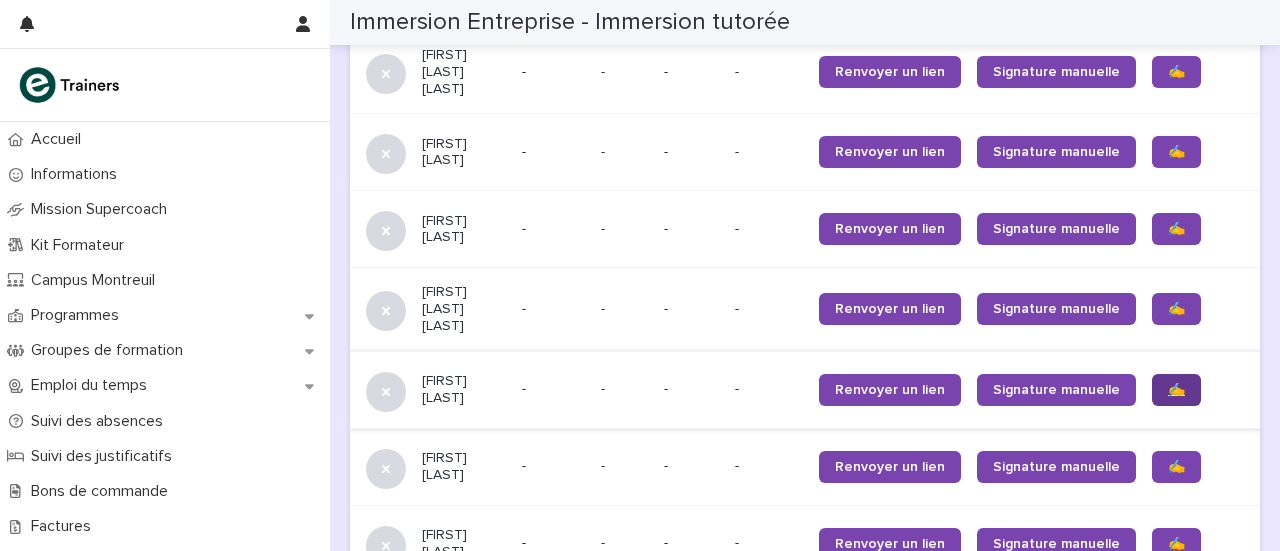 scroll, scrollTop: 1490, scrollLeft: 0, axis: vertical 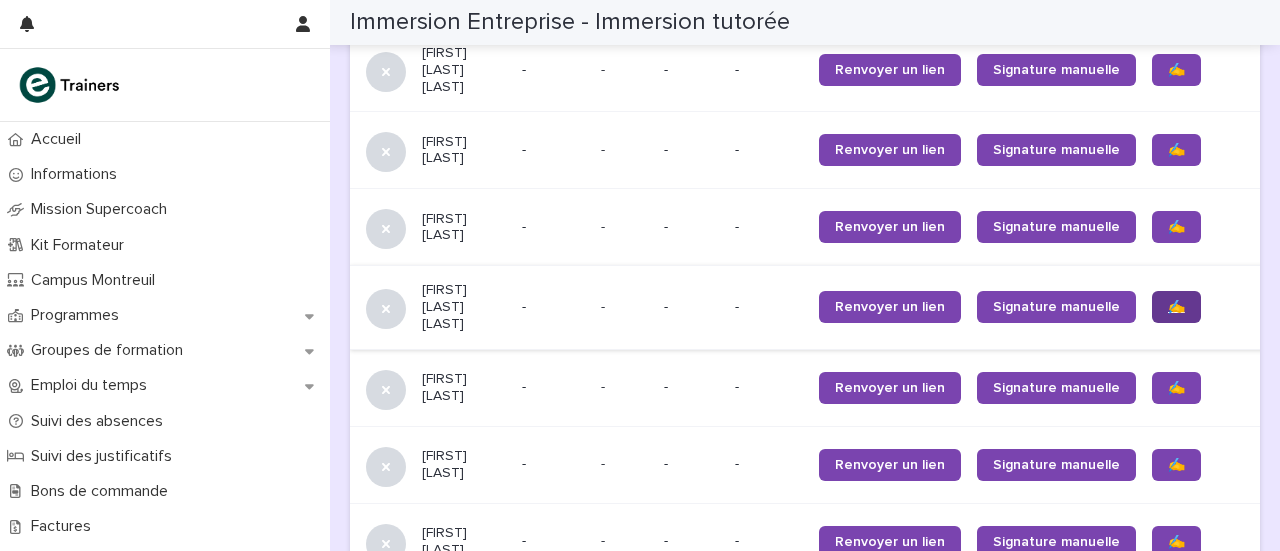 click on "✍️" at bounding box center [1176, 307] 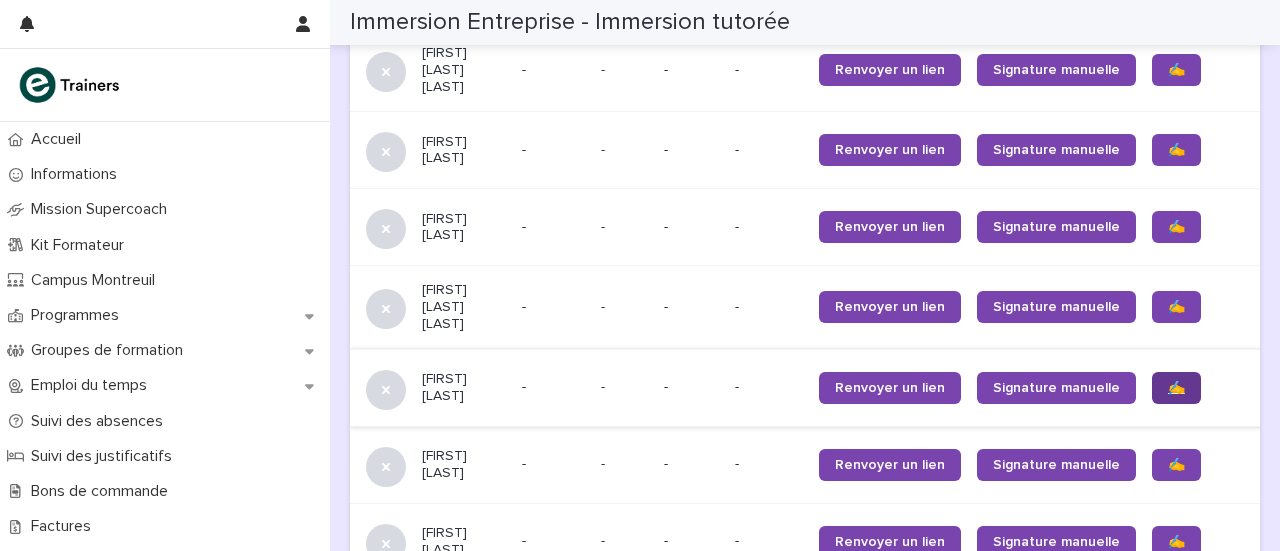 click on "✍️" at bounding box center (1176, 388) 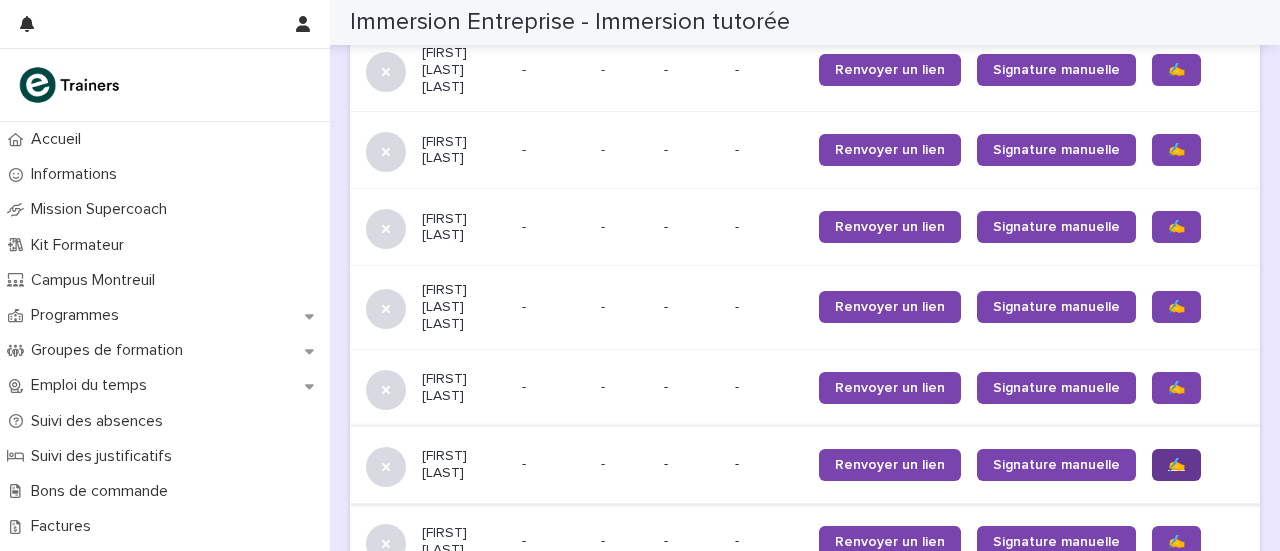 click on "✍️" at bounding box center (1176, 465) 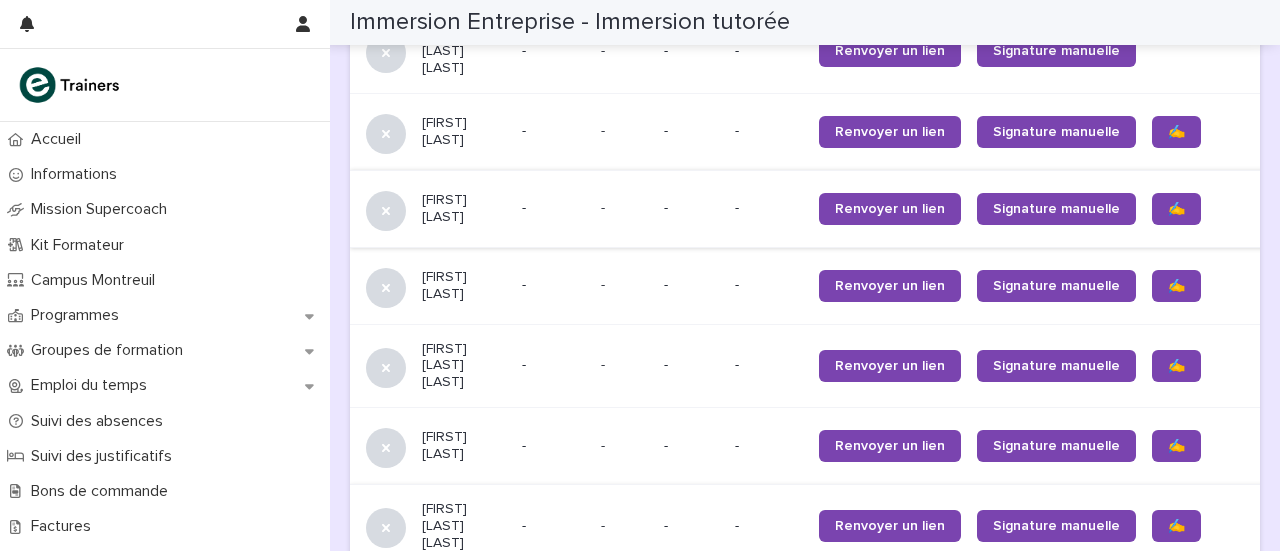 scroll, scrollTop: 1790, scrollLeft: 0, axis: vertical 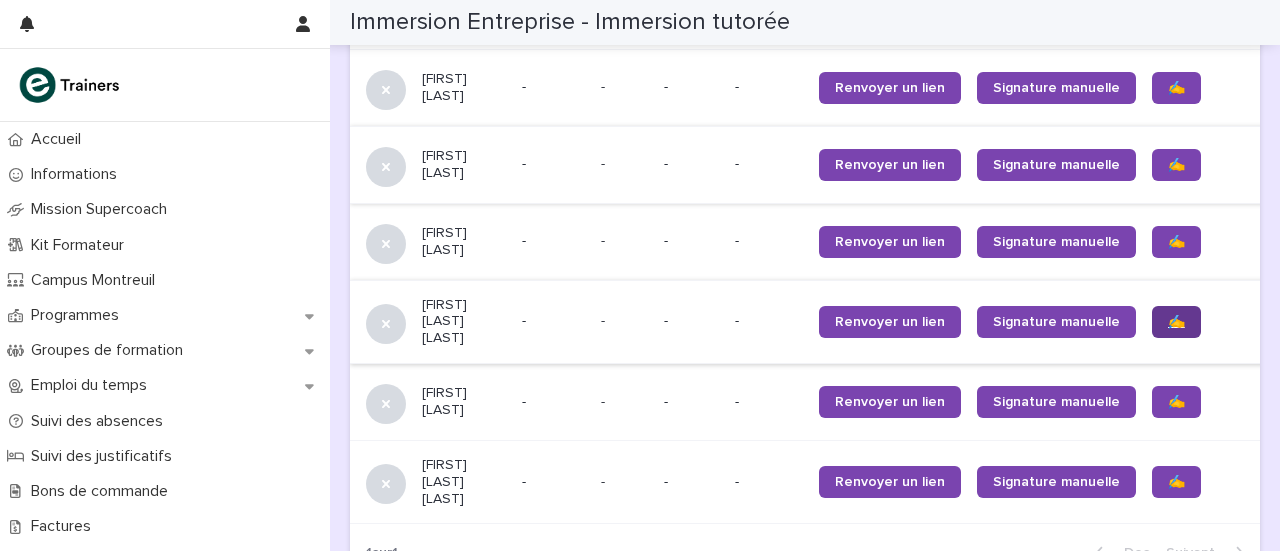 click on "✍️" at bounding box center (1176, 322) 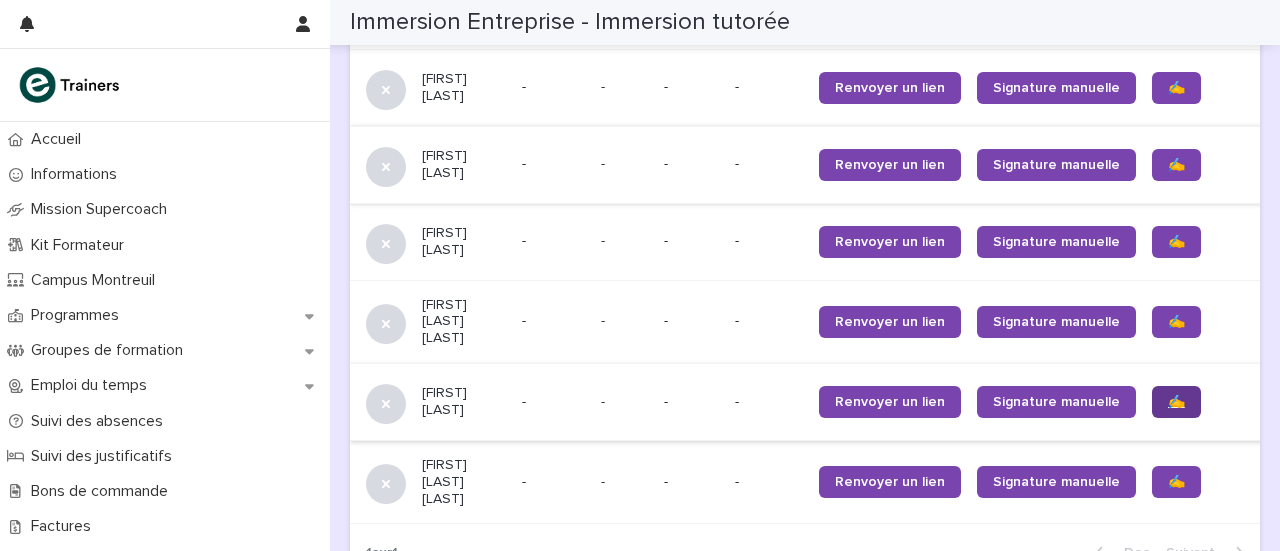 click on "✍️" at bounding box center [1176, 402] 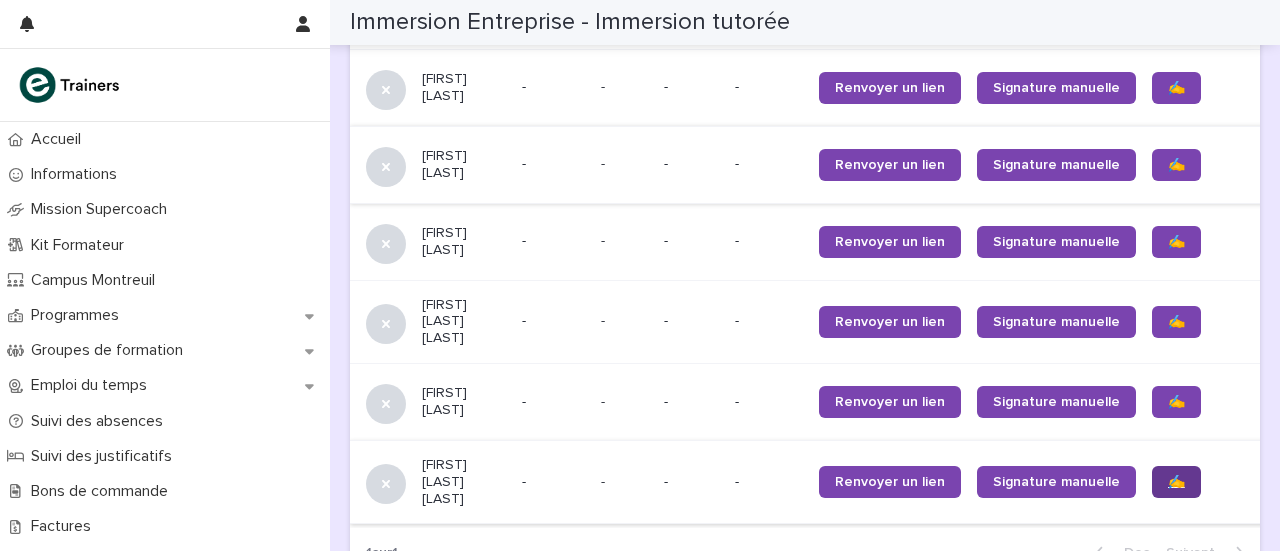 click on "✍️" at bounding box center [1176, 482] 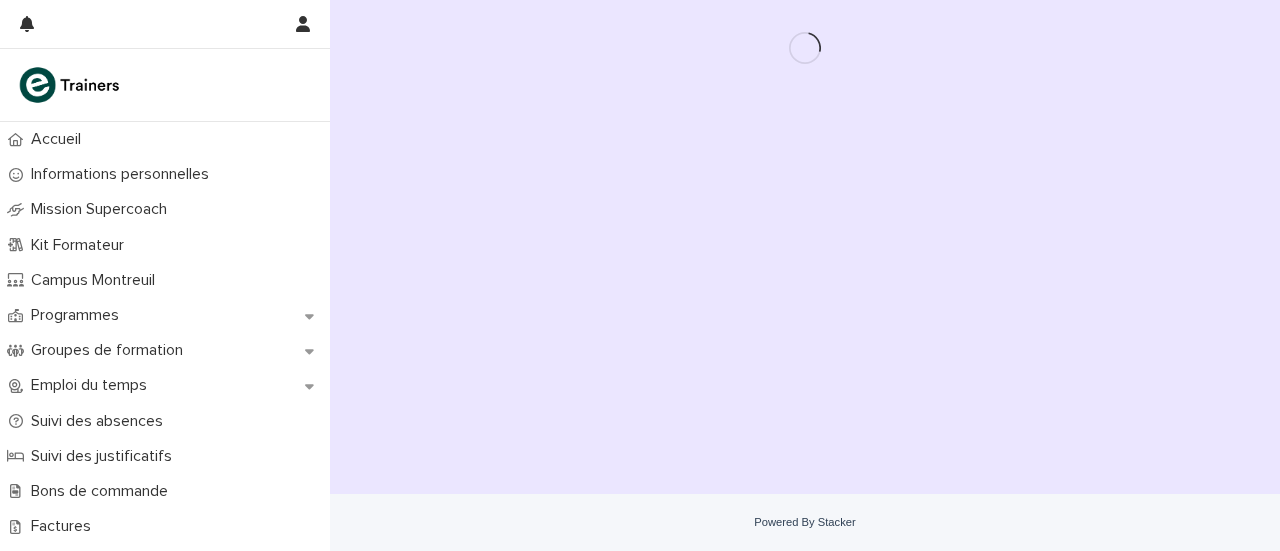 scroll, scrollTop: 0, scrollLeft: 0, axis: both 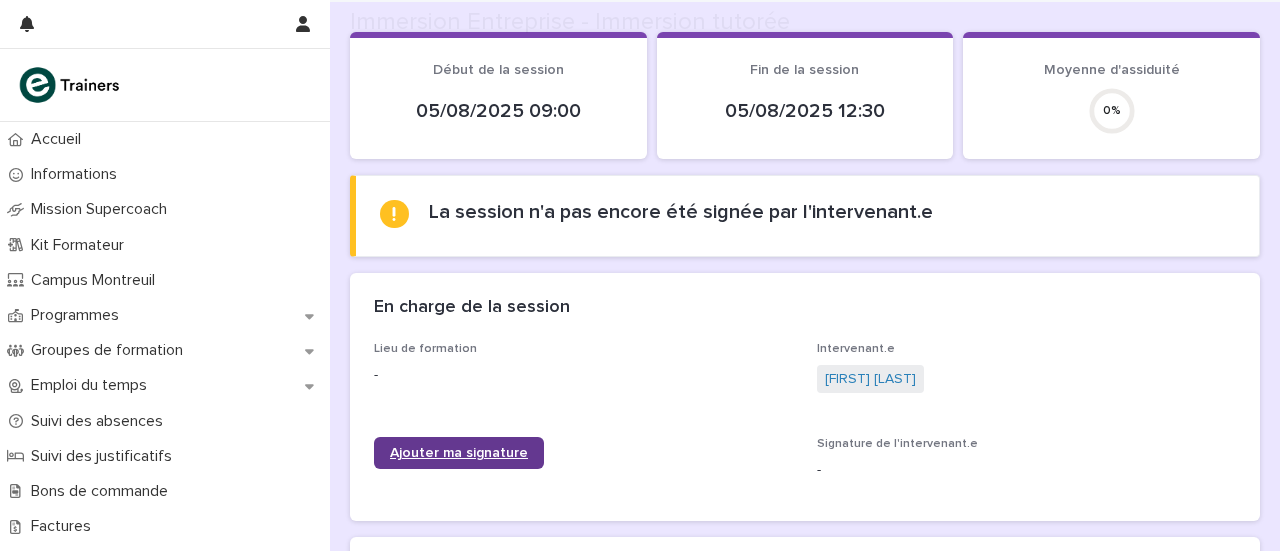 click on "Ajouter ma signature" at bounding box center [459, 453] 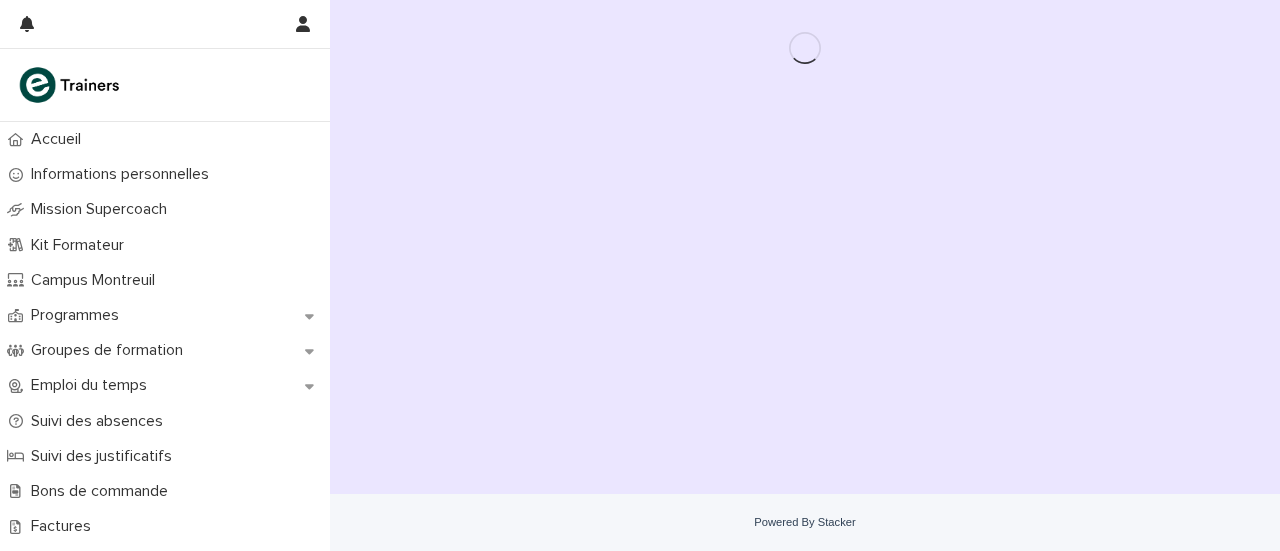 scroll, scrollTop: 0, scrollLeft: 0, axis: both 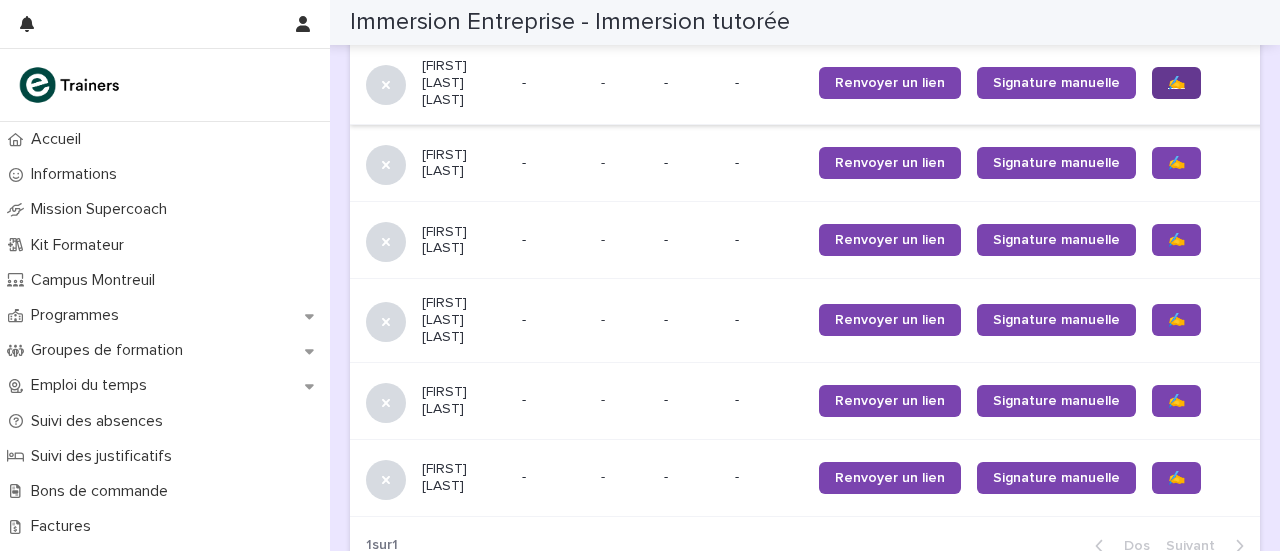 click on "✍️" at bounding box center (1176, 83) 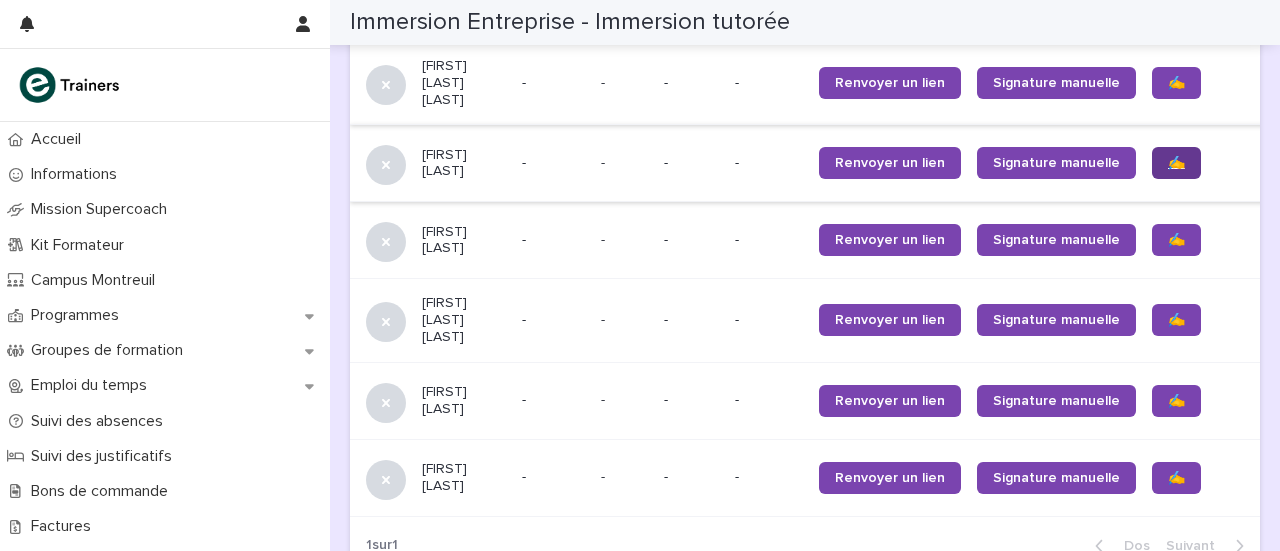 click on "✍️" at bounding box center (1176, 163) 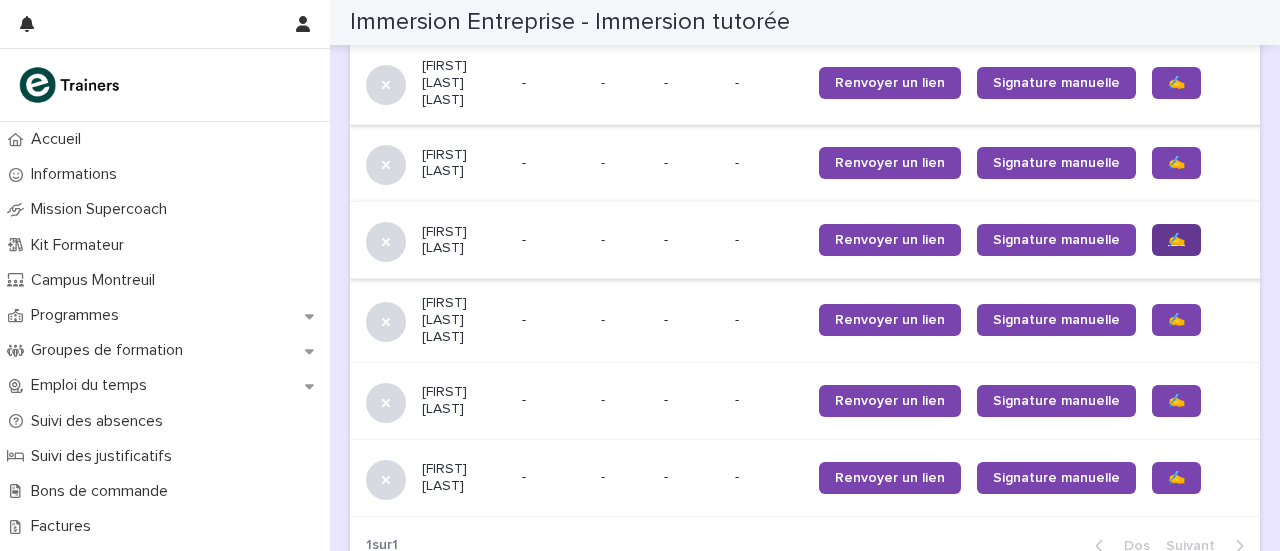 click on "✍️" at bounding box center [1176, 240] 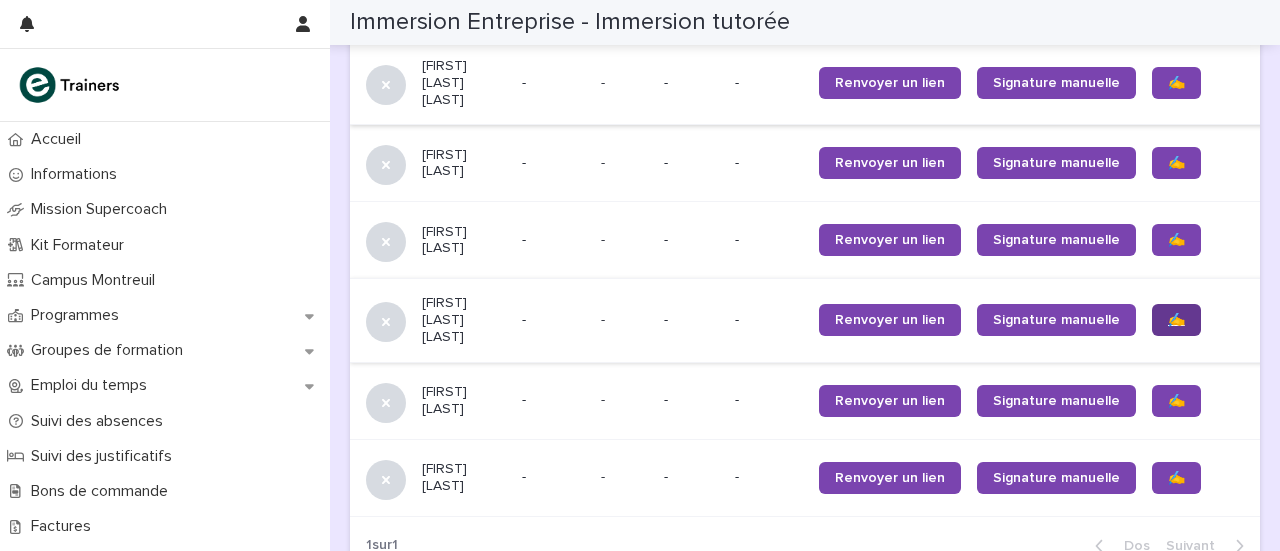 click on "✍️" at bounding box center [1176, 320] 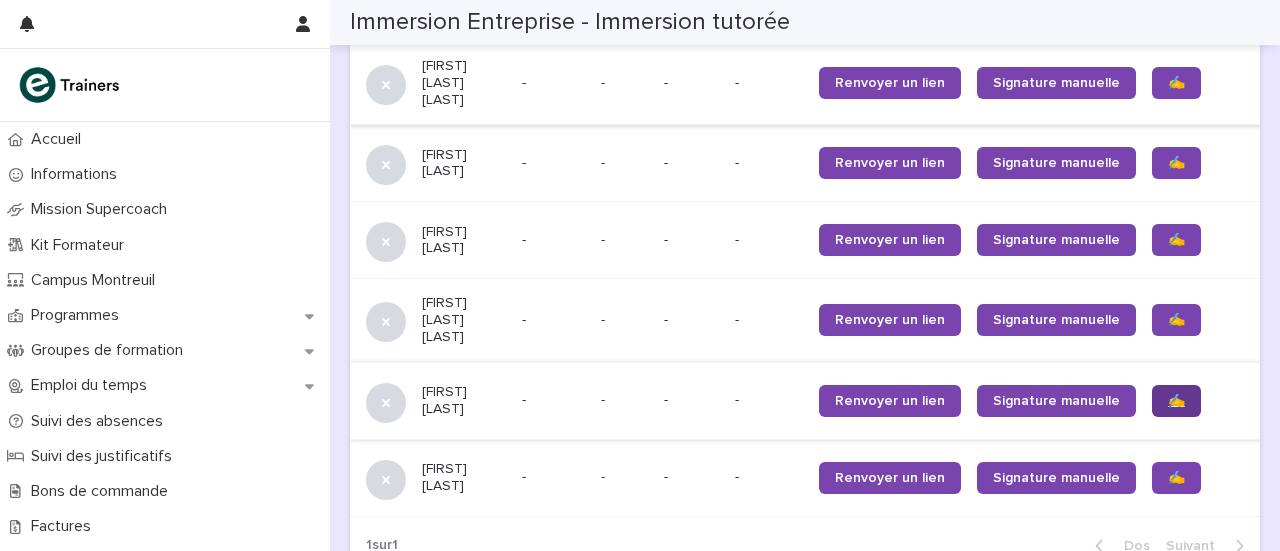 click on "✍️" at bounding box center (1176, 401) 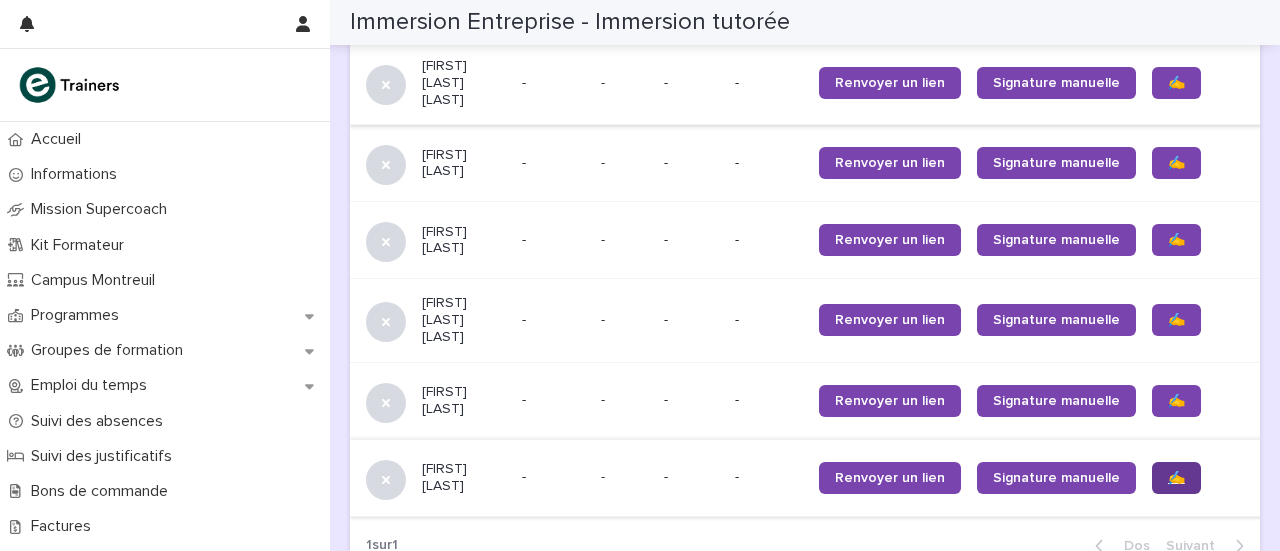 click on "✍️" at bounding box center (1176, 478) 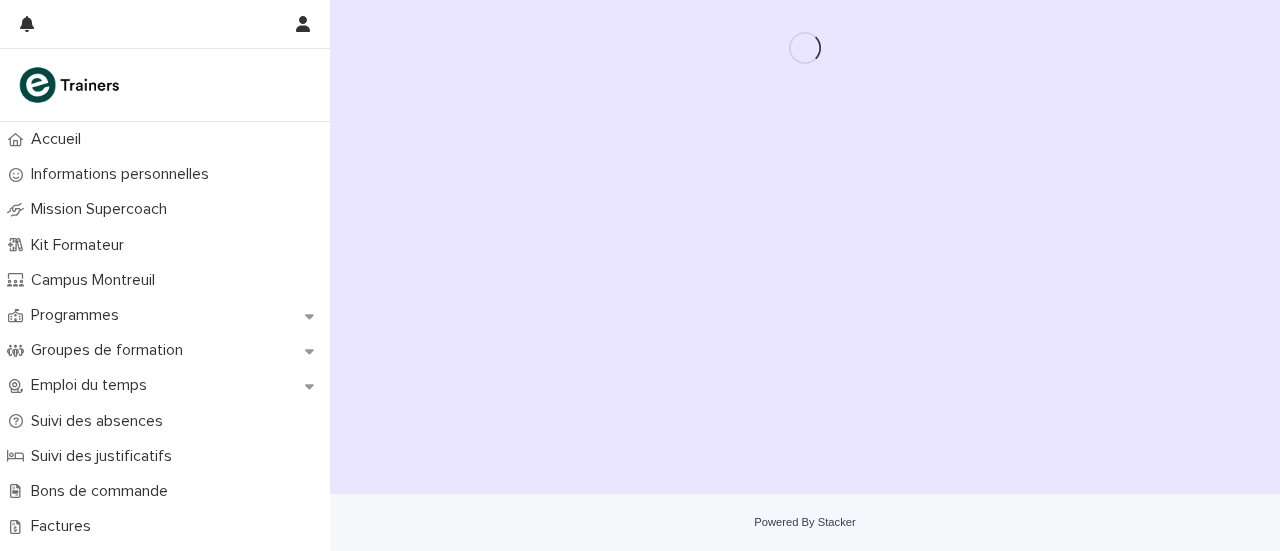 scroll, scrollTop: 0, scrollLeft: 0, axis: both 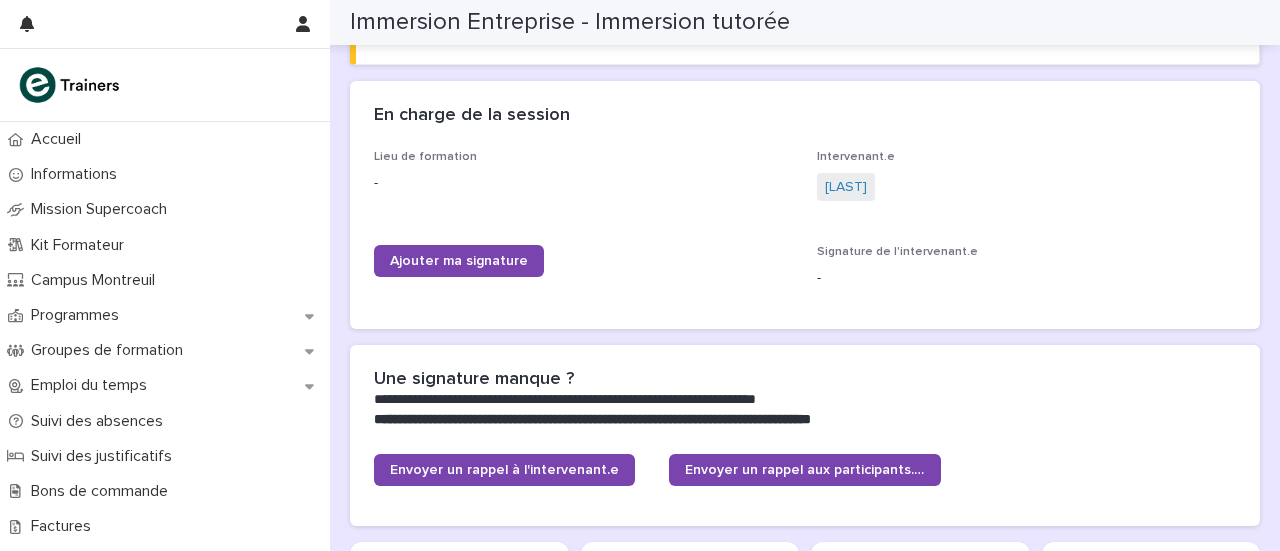 click on "Total assiduité 6" at bounding box center (459, 616) 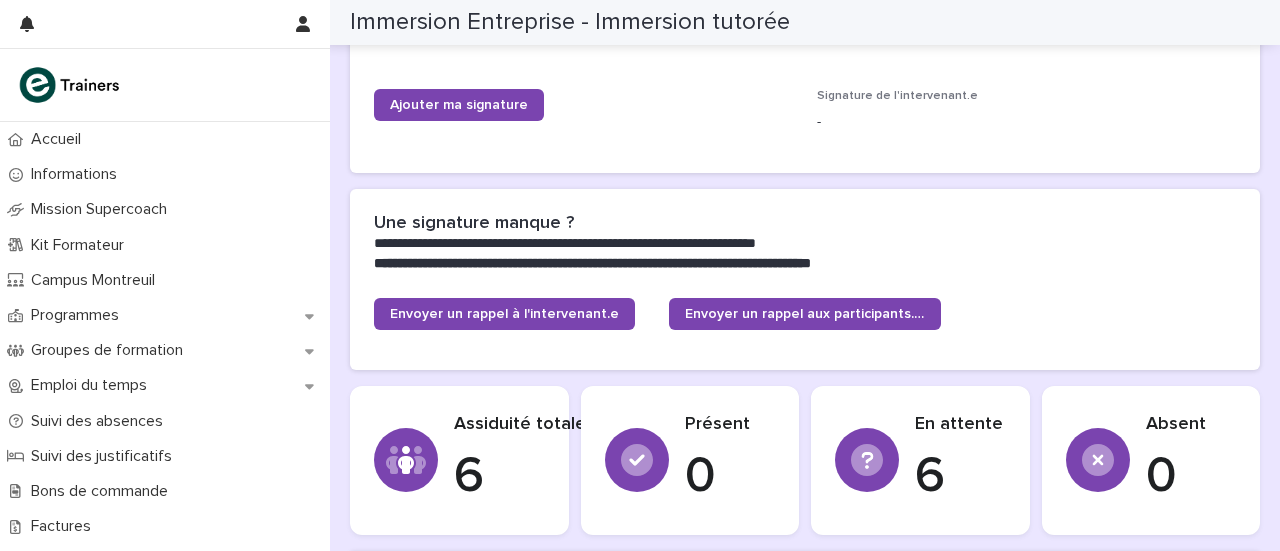 scroll, scrollTop: 286, scrollLeft: 0, axis: vertical 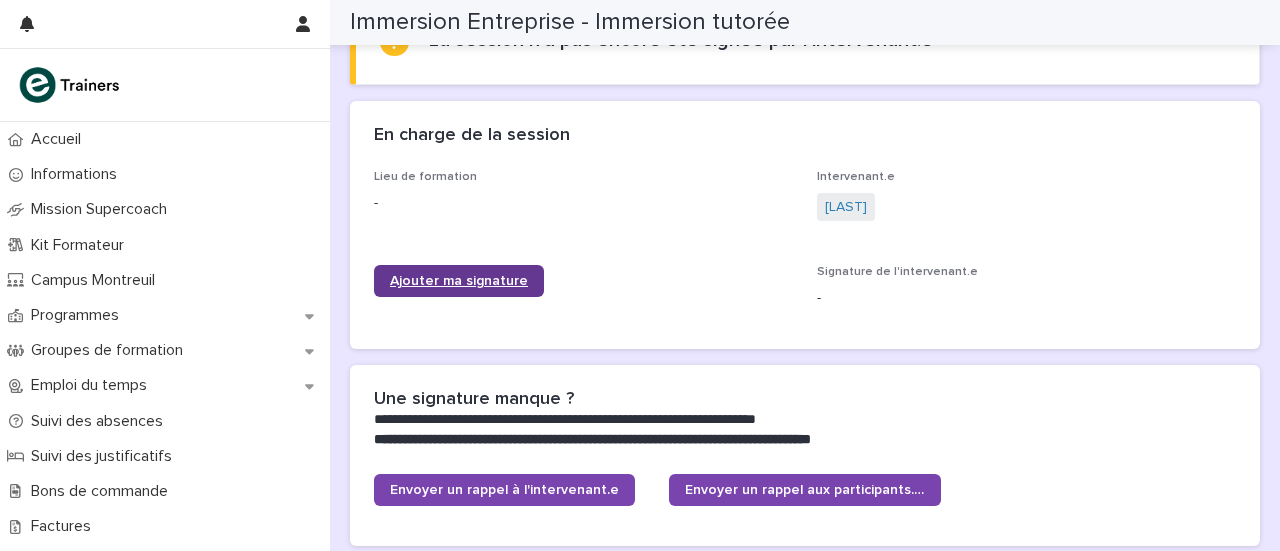 click on "Ajouter ma signature" at bounding box center (459, 281) 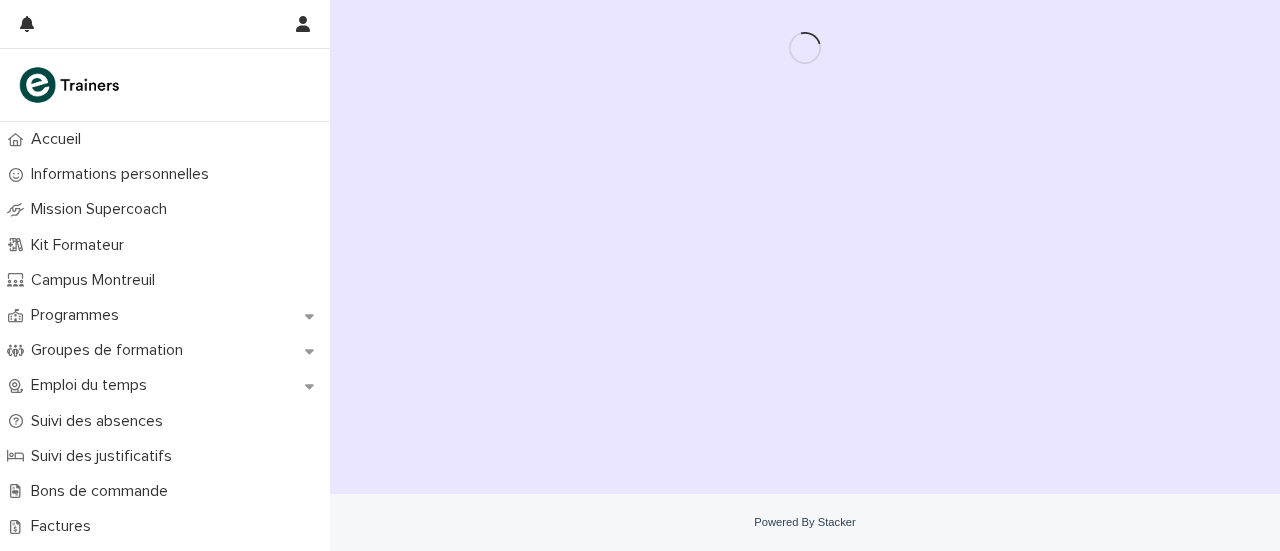 scroll, scrollTop: 0, scrollLeft: 0, axis: both 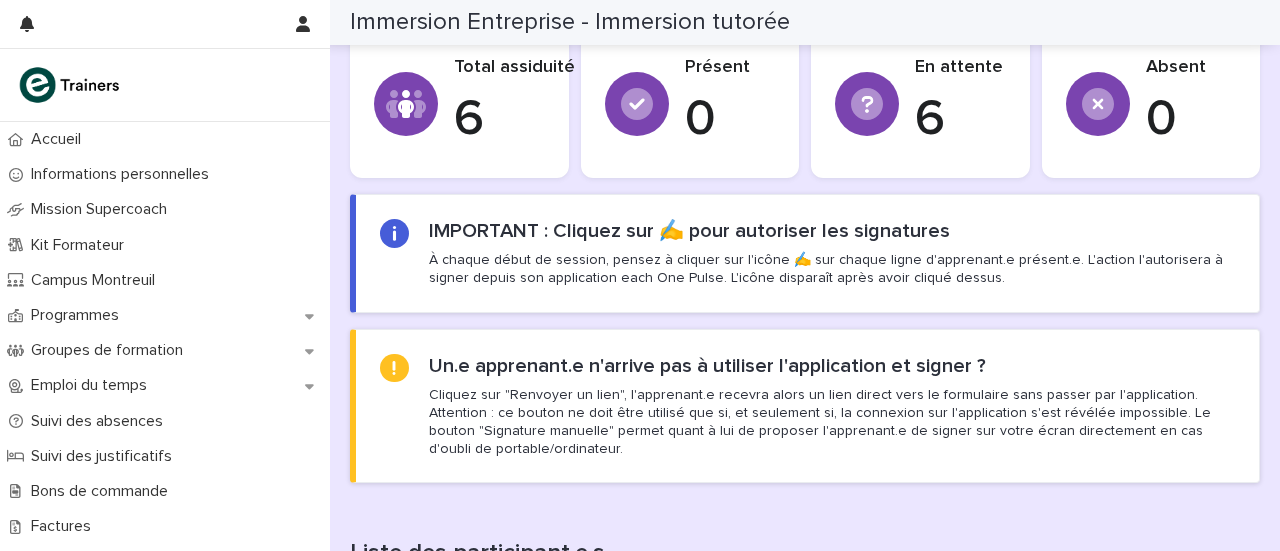 click on "✍️" at bounding box center [1176, 680] 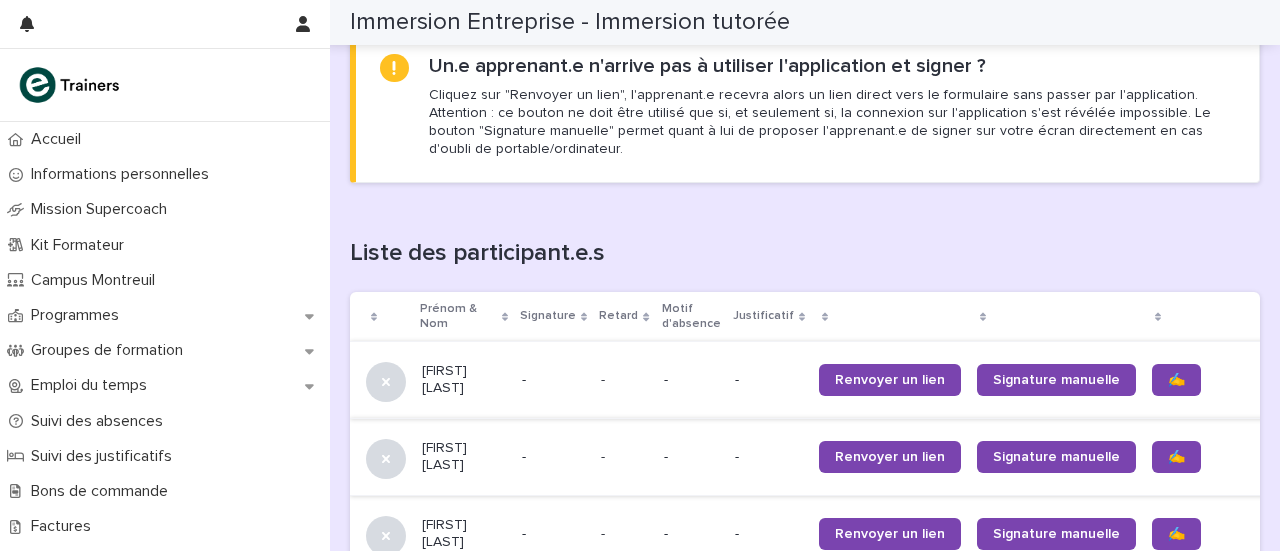 scroll, scrollTop: 1300, scrollLeft: 0, axis: vertical 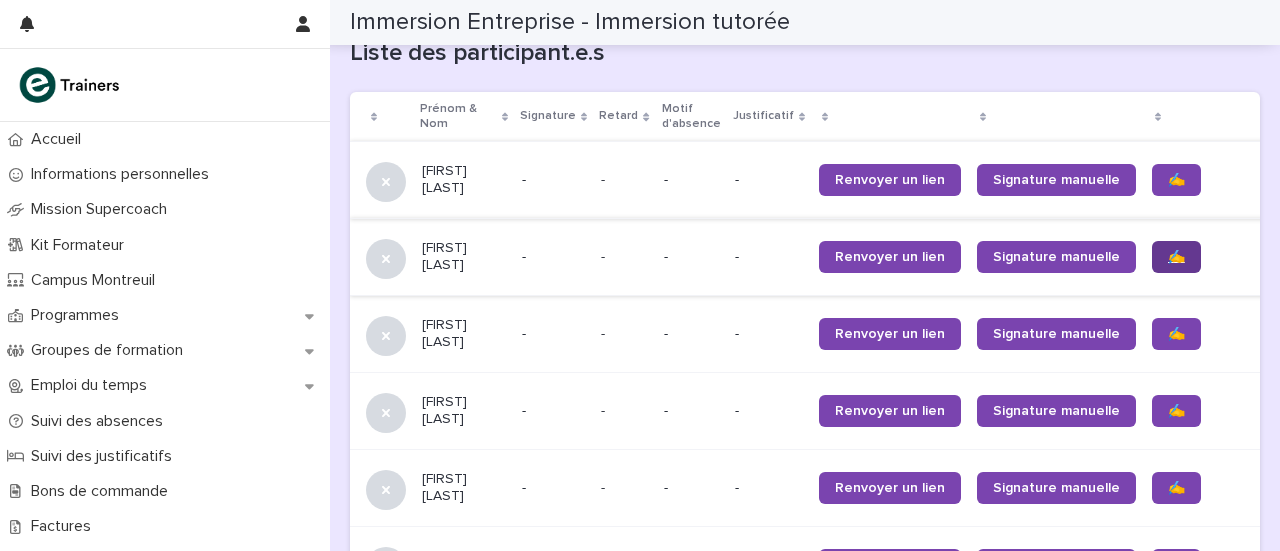 click on "✍️" at bounding box center (1176, 257) 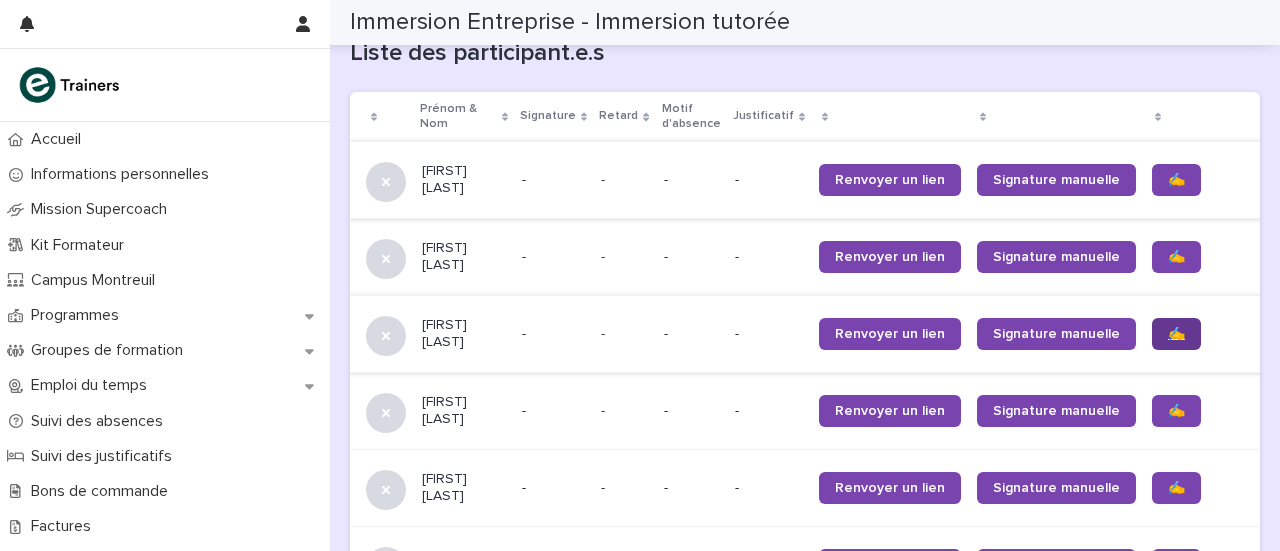 click on "✍️" at bounding box center [1176, 334] 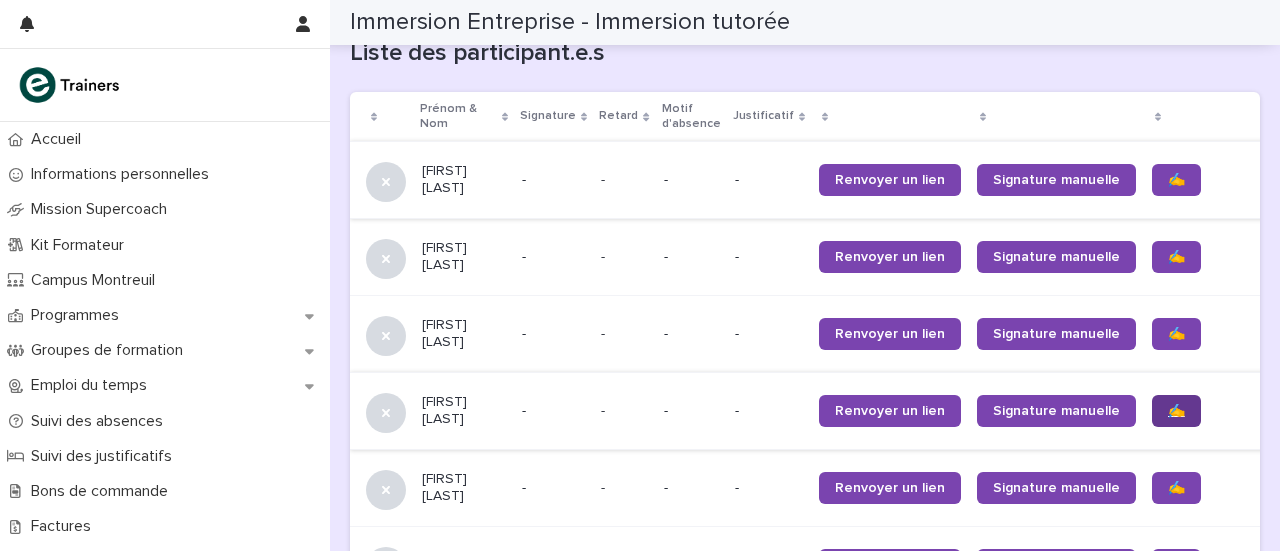 click on "✍️" at bounding box center [1176, 411] 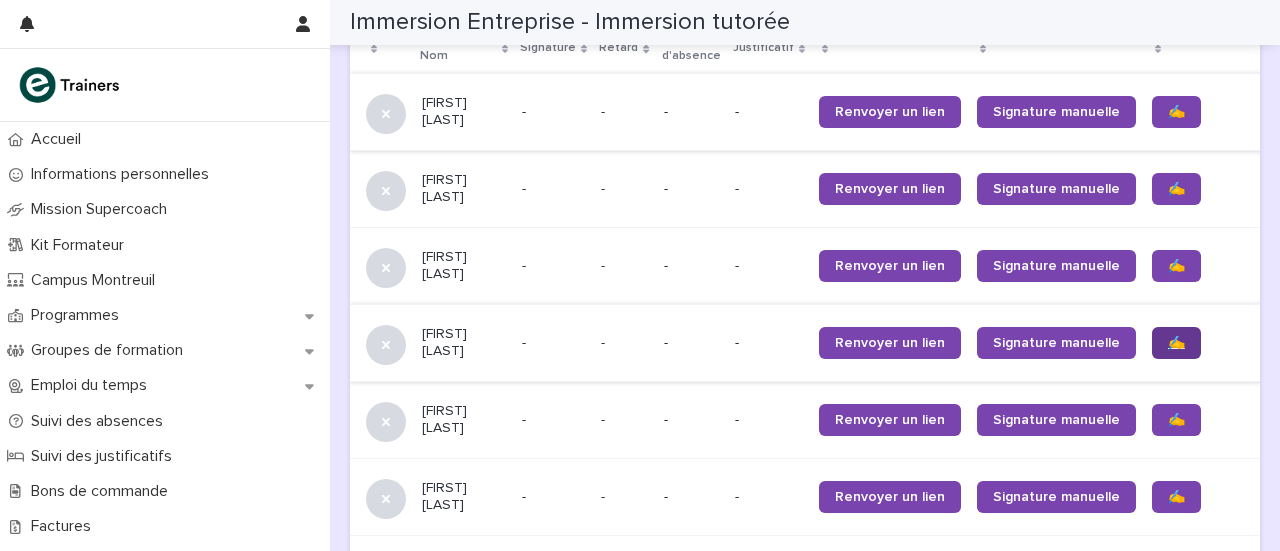 scroll, scrollTop: 1400, scrollLeft: 0, axis: vertical 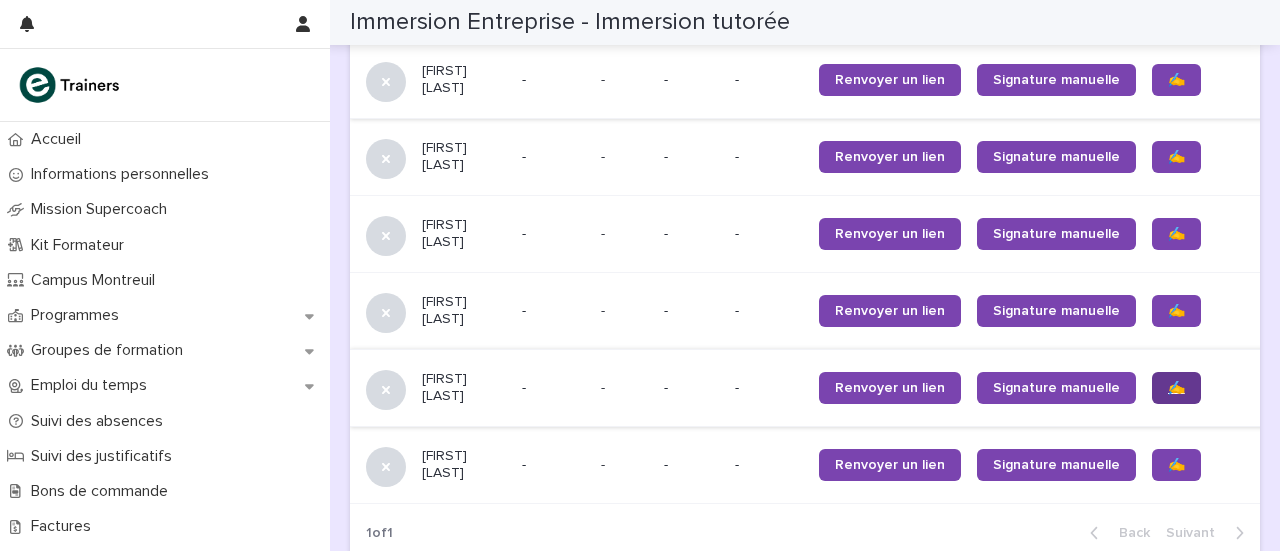 click on "✍️" at bounding box center (1176, 388) 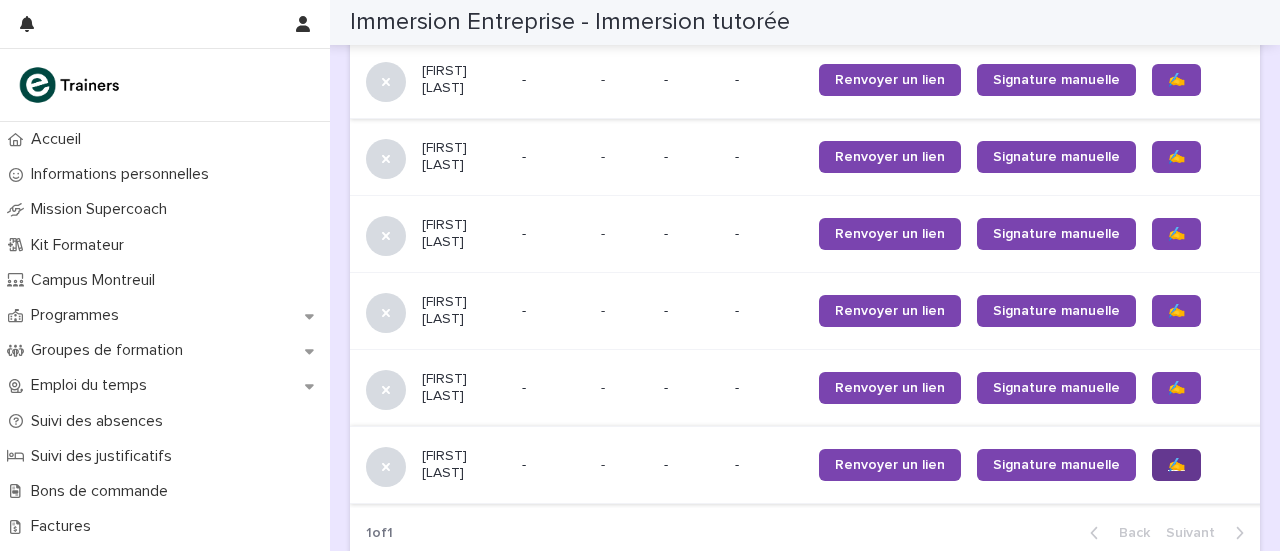 click on "✍️" at bounding box center (1176, 465) 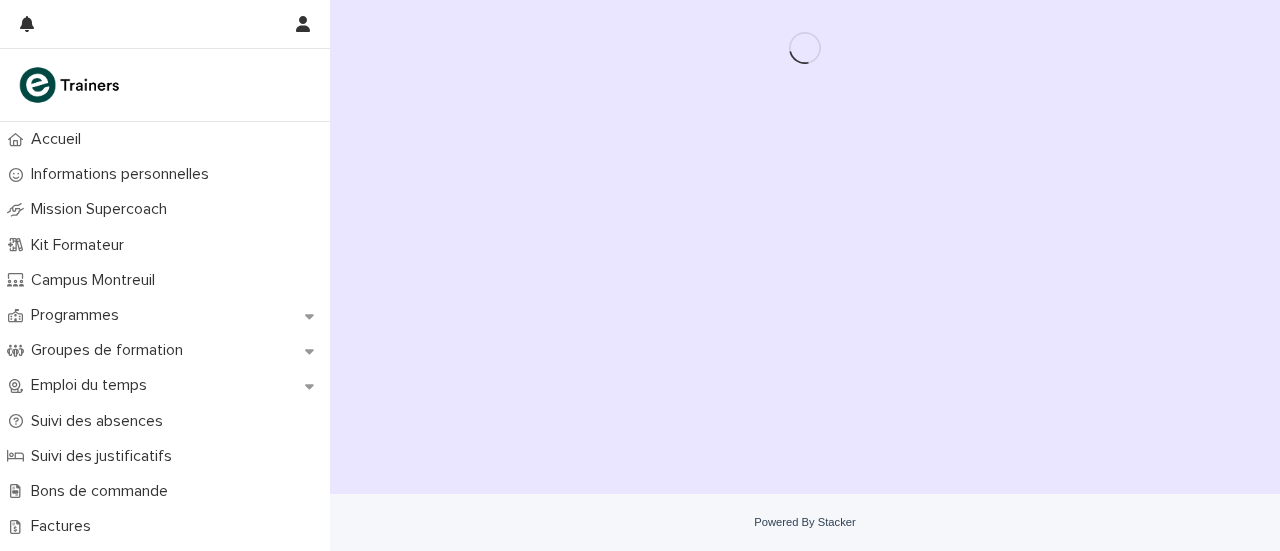 scroll, scrollTop: 0, scrollLeft: 0, axis: both 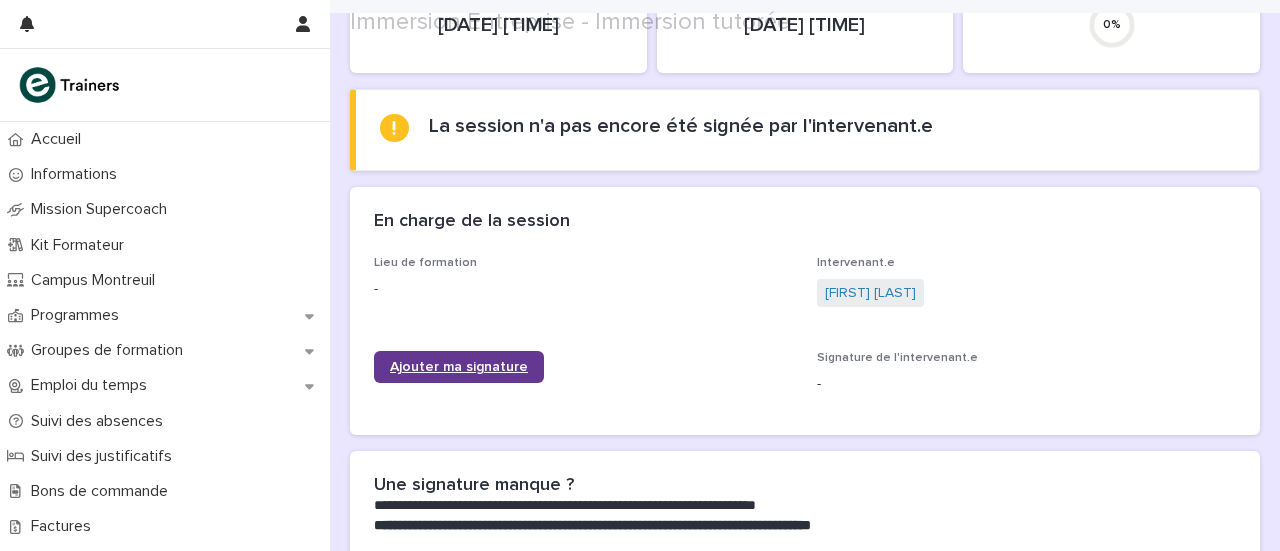 click on "Ajouter ma signature" at bounding box center (459, 367) 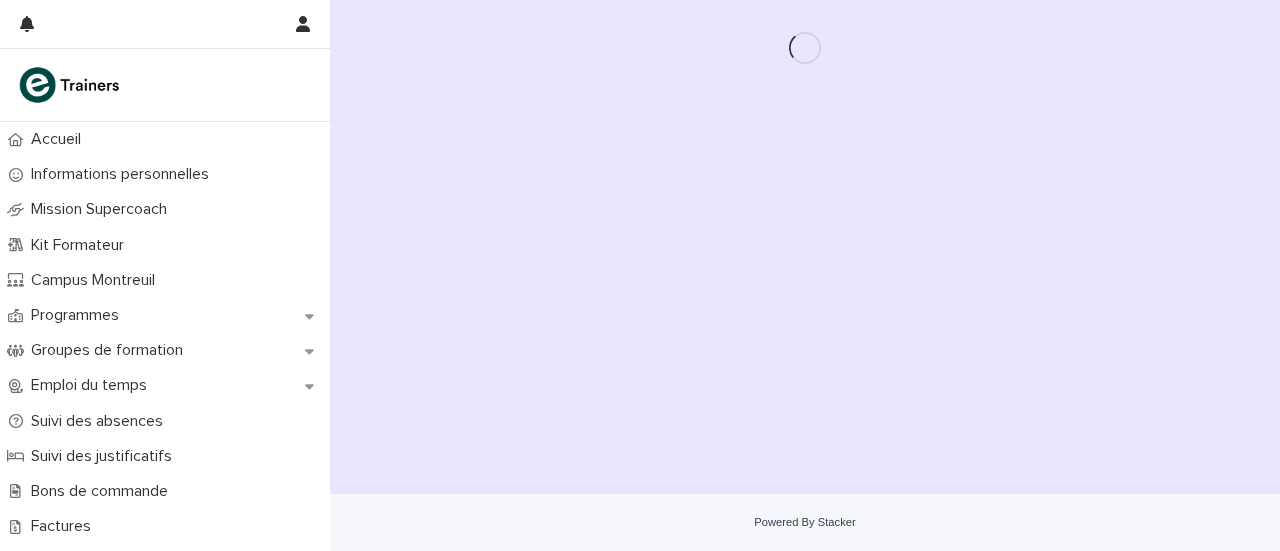 scroll, scrollTop: 0, scrollLeft: 0, axis: both 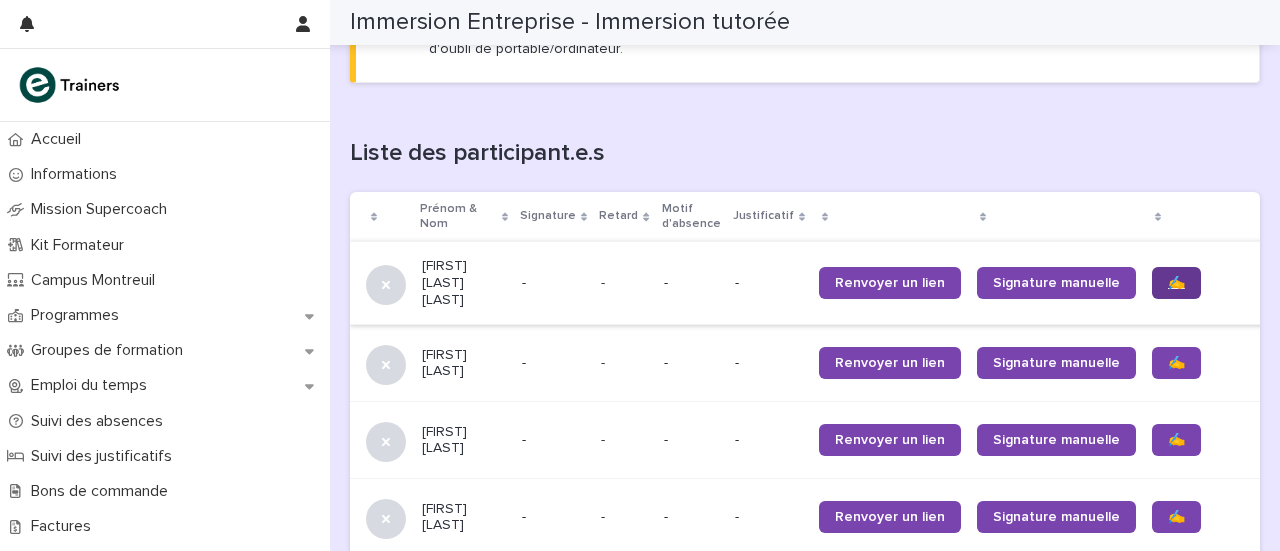 click on "✍️" at bounding box center [1176, 283] 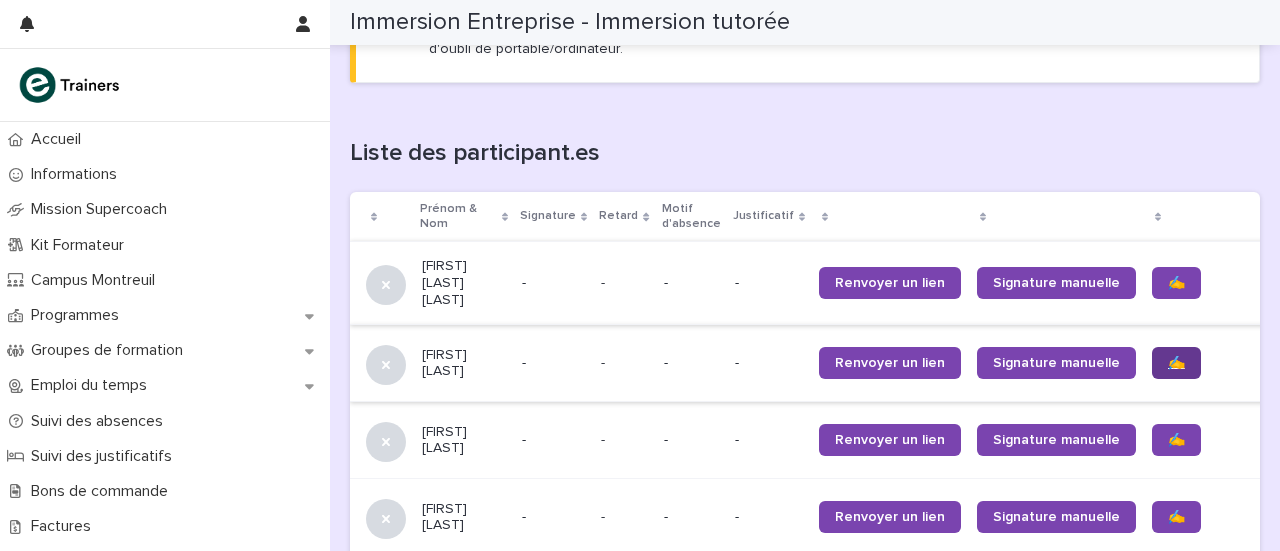 click on "✍️" at bounding box center (1176, 363) 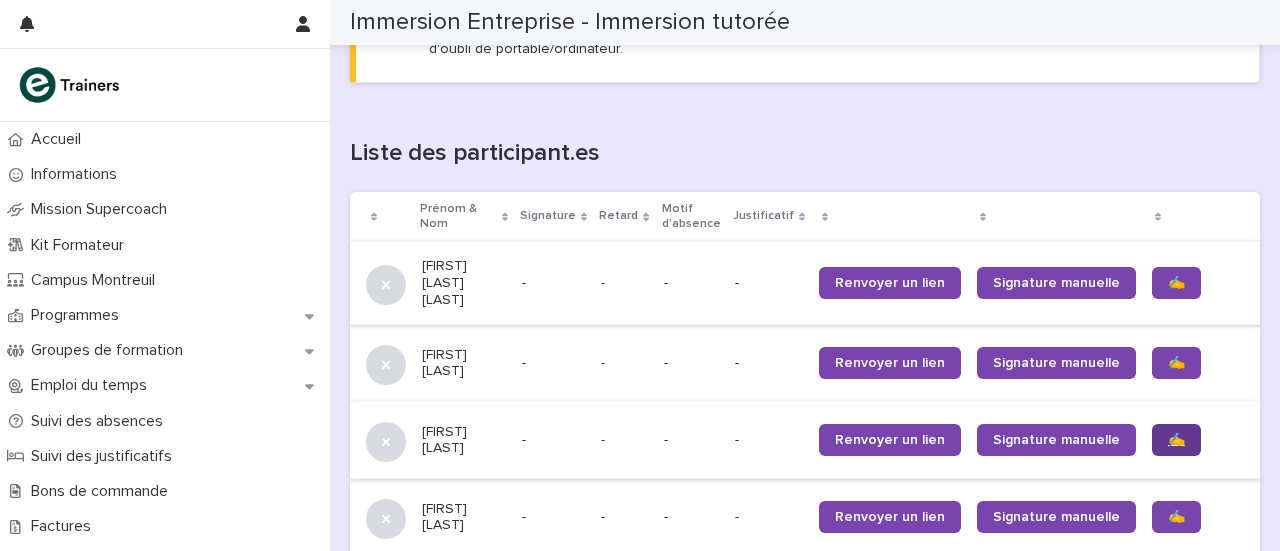 click on "✍️" at bounding box center [1176, 440] 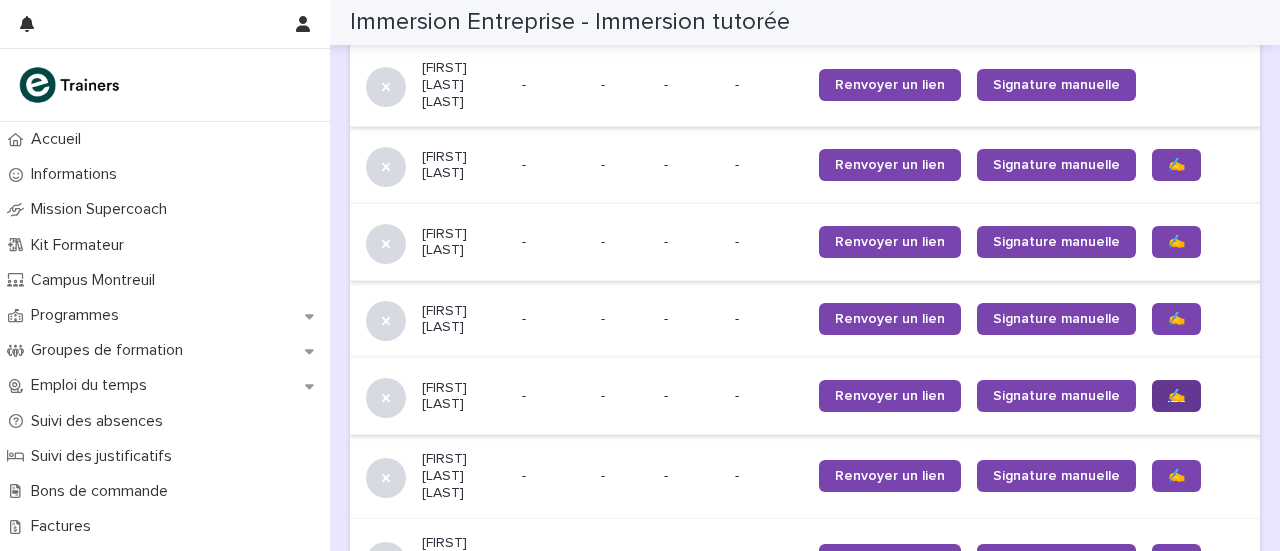 scroll, scrollTop: 1400, scrollLeft: 0, axis: vertical 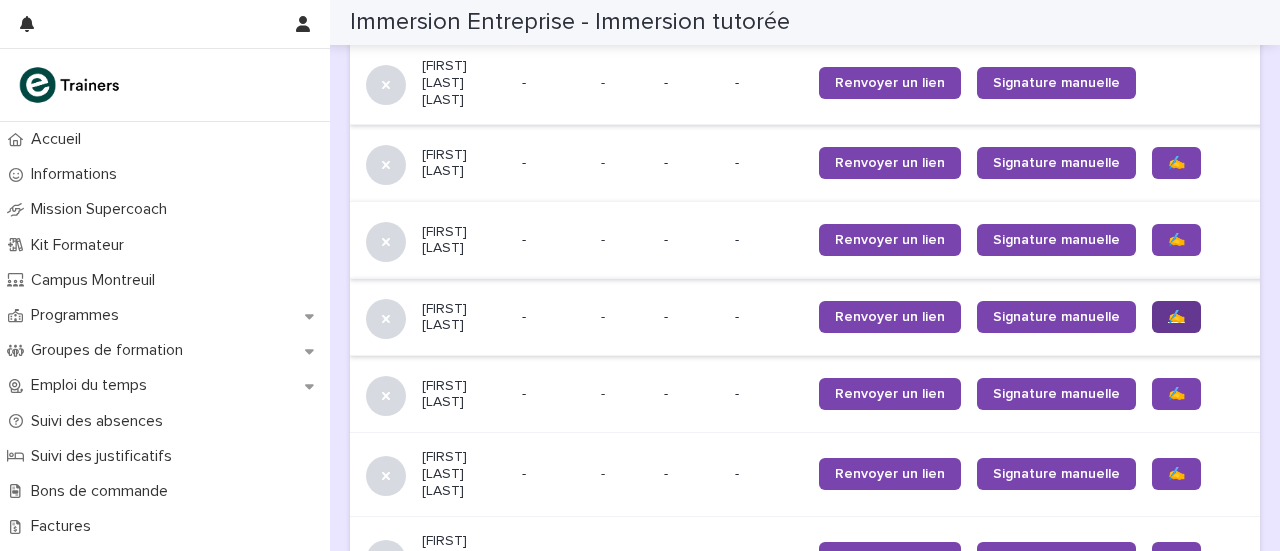 click on "✍️" at bounding box center [1176, 317] 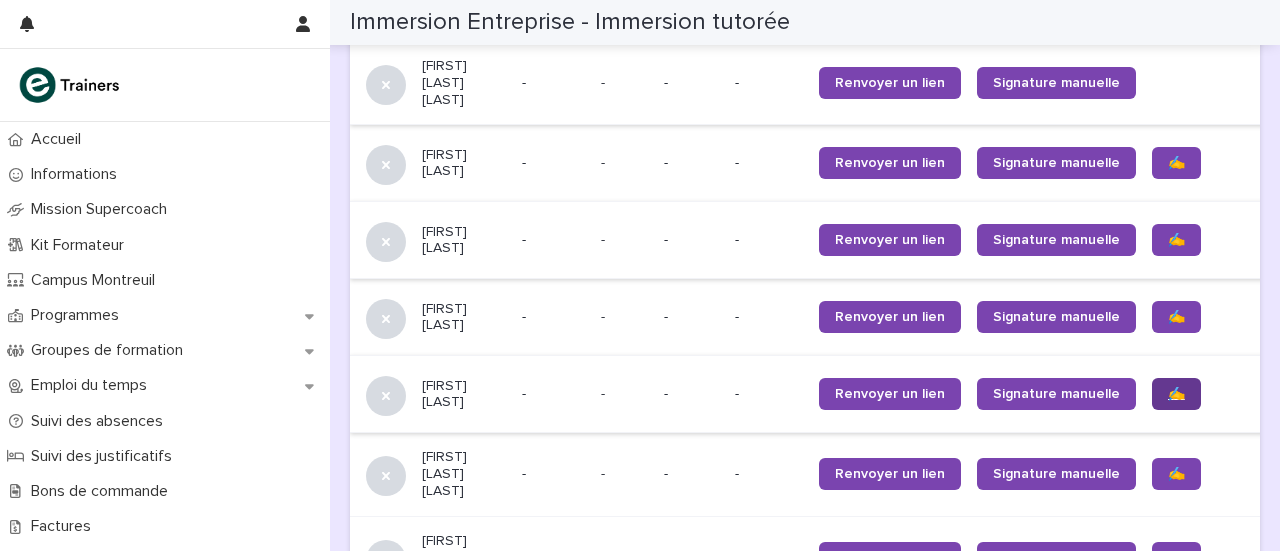 click on "✍️" at bounding box center [1176, 394] 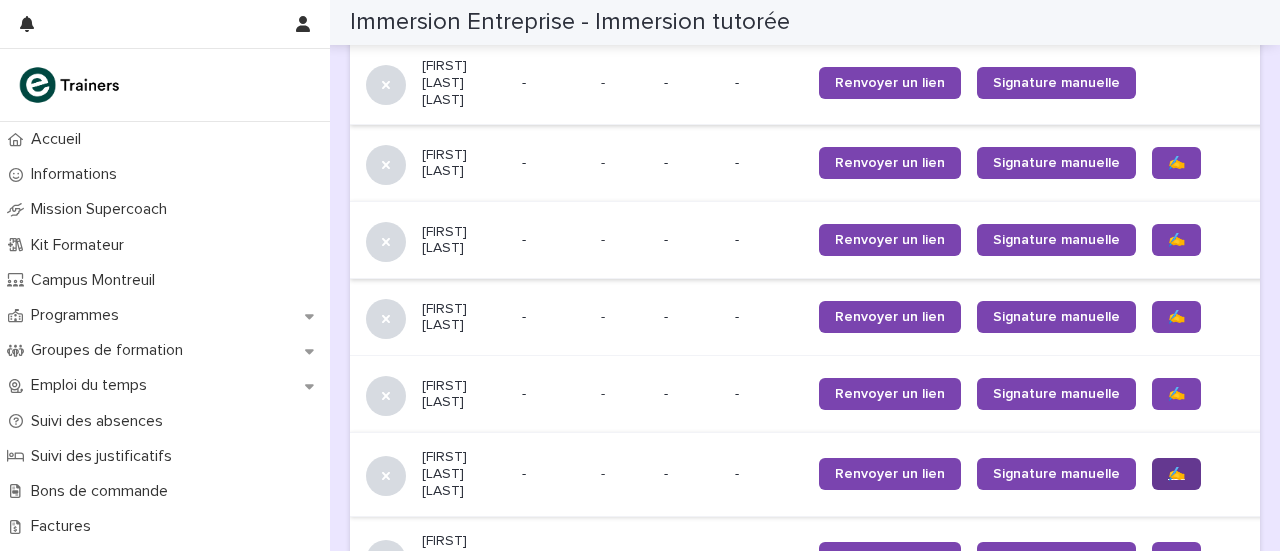 click on "✍️" at bounding box center [1176, 474] 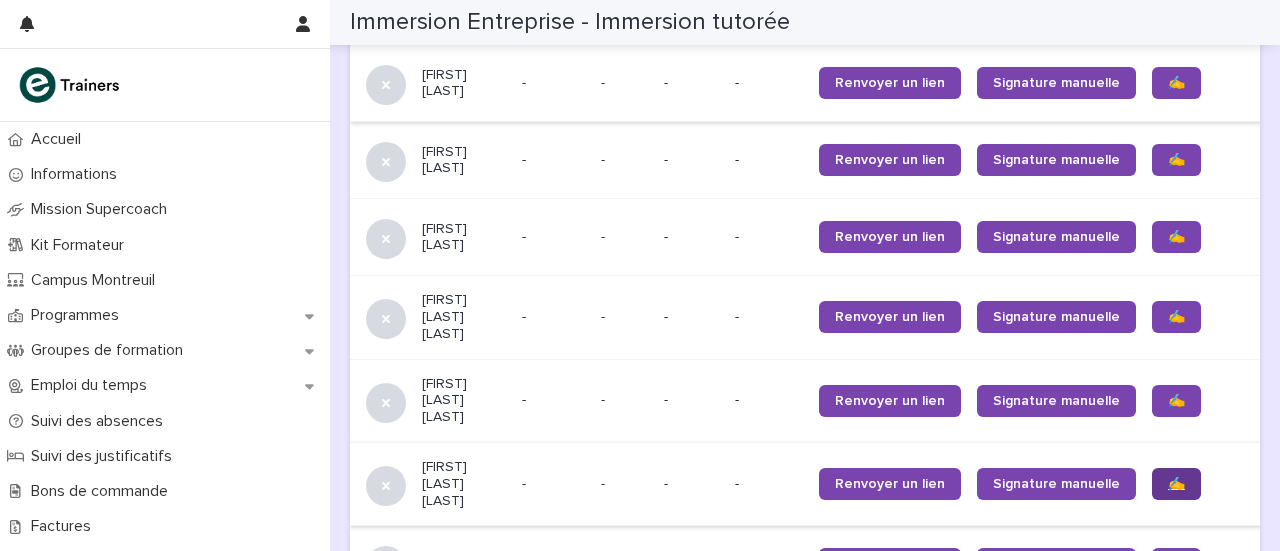 scroll, scrollTop: 1600, scrollLeft: 0, axis: vertical 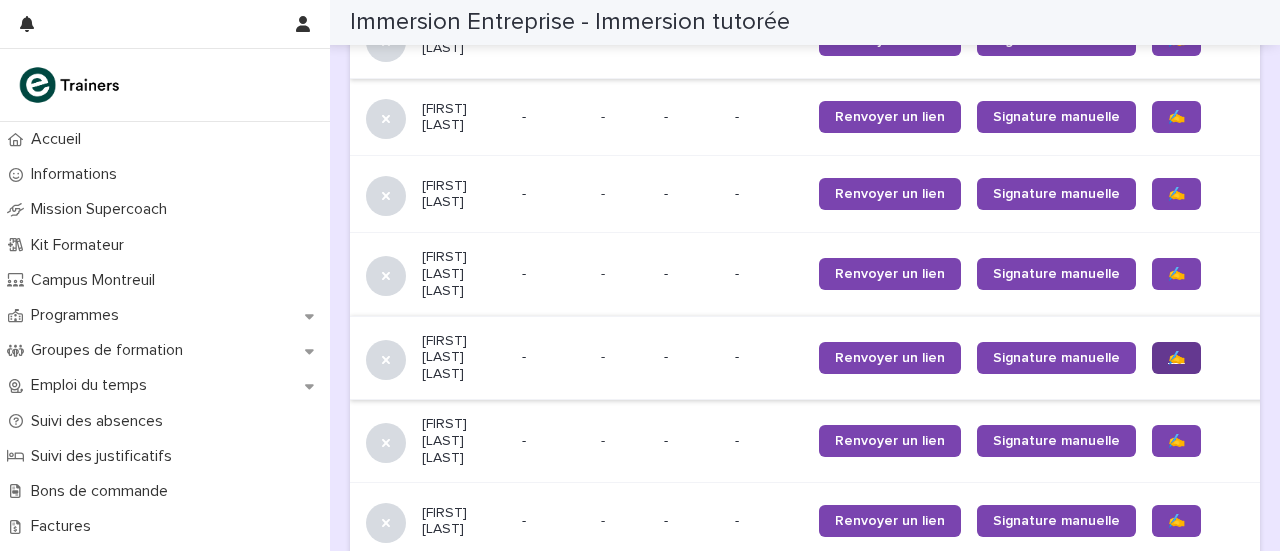 click on "✍️" at bounding box center (1176, 358) 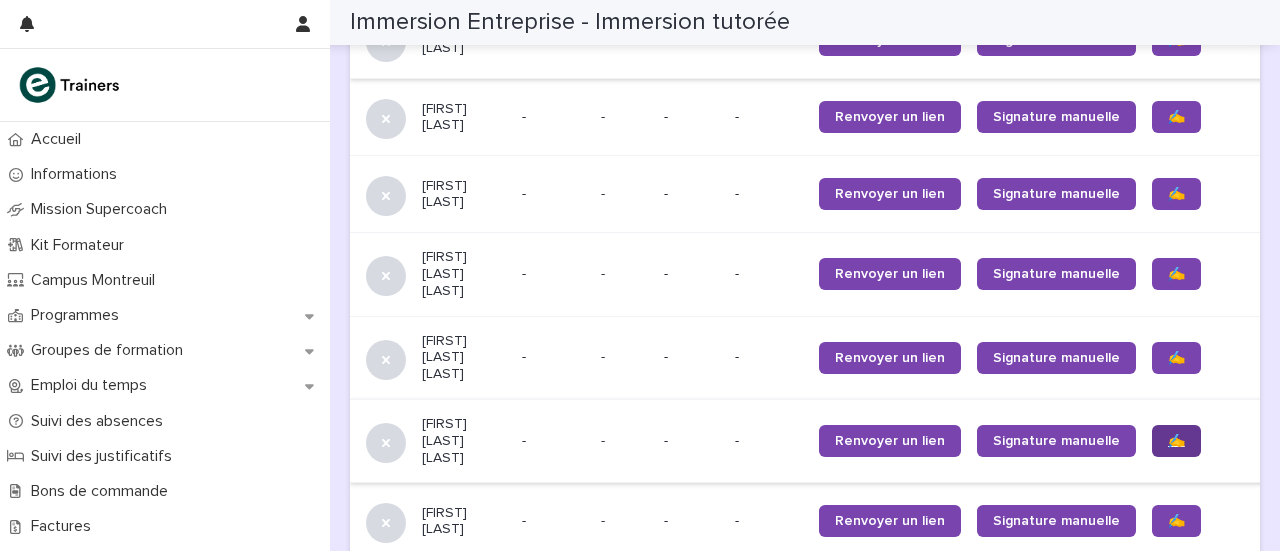 click on "✍️" at bounding box center (1176, 441) 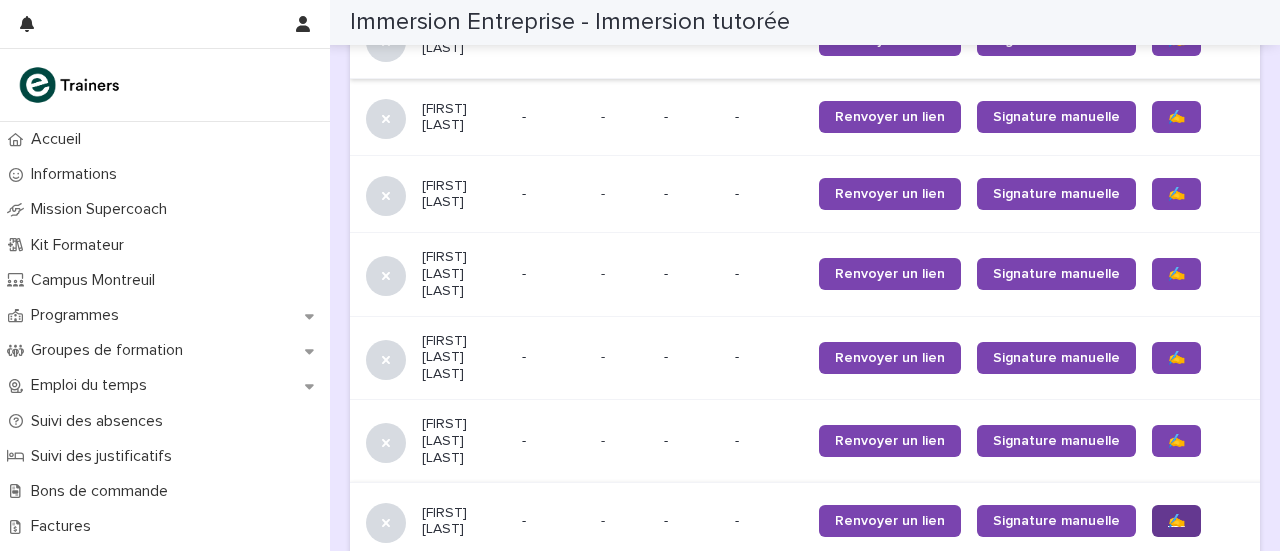 click on "✍️" at bounding box center [1176, 521] 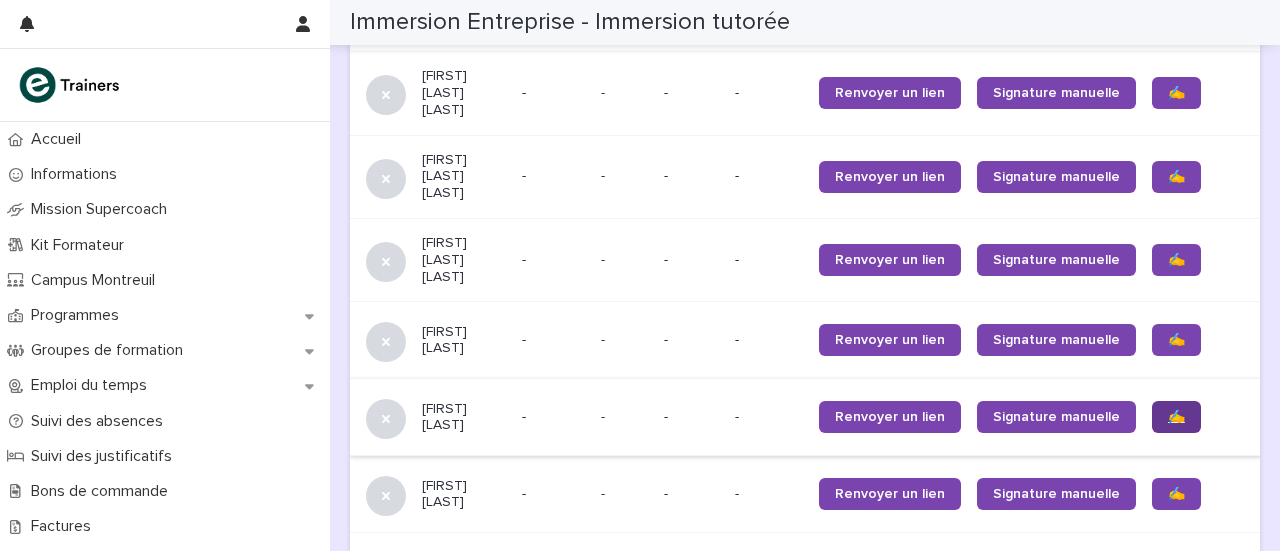 scroll, scrollTop: 1800, scrollLeft: 0, axis: vertical 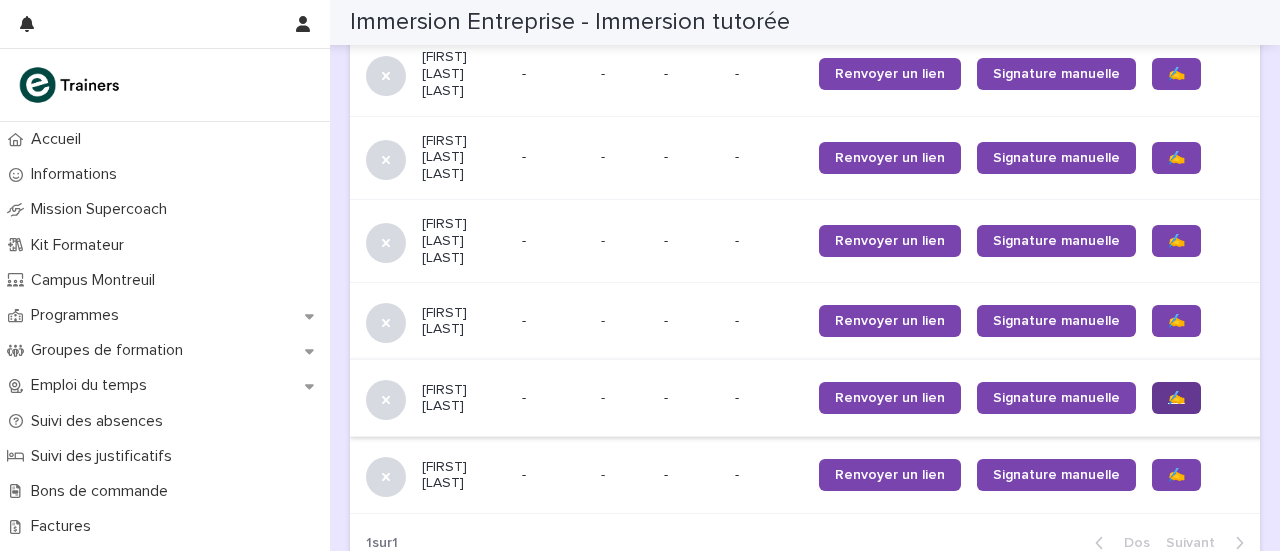 click on "✍️" at bounding box center [1176, 398] 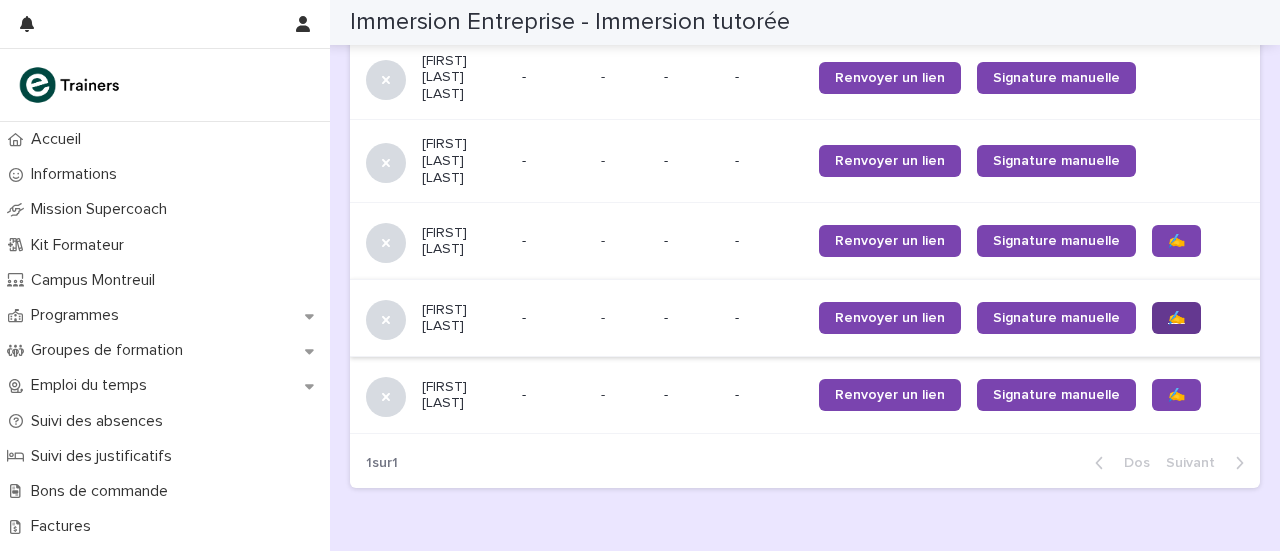 scroll, scrollTop: 1900, scrollLeft: 0, axis: vertical 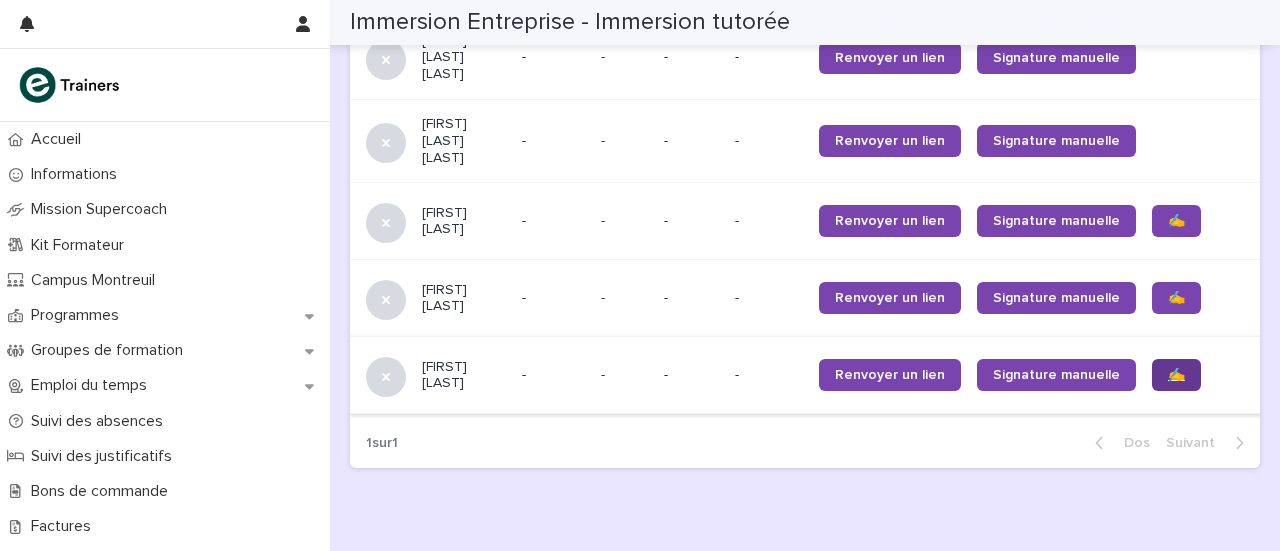 click on "✍️" at bounding box center (1176, 375) 